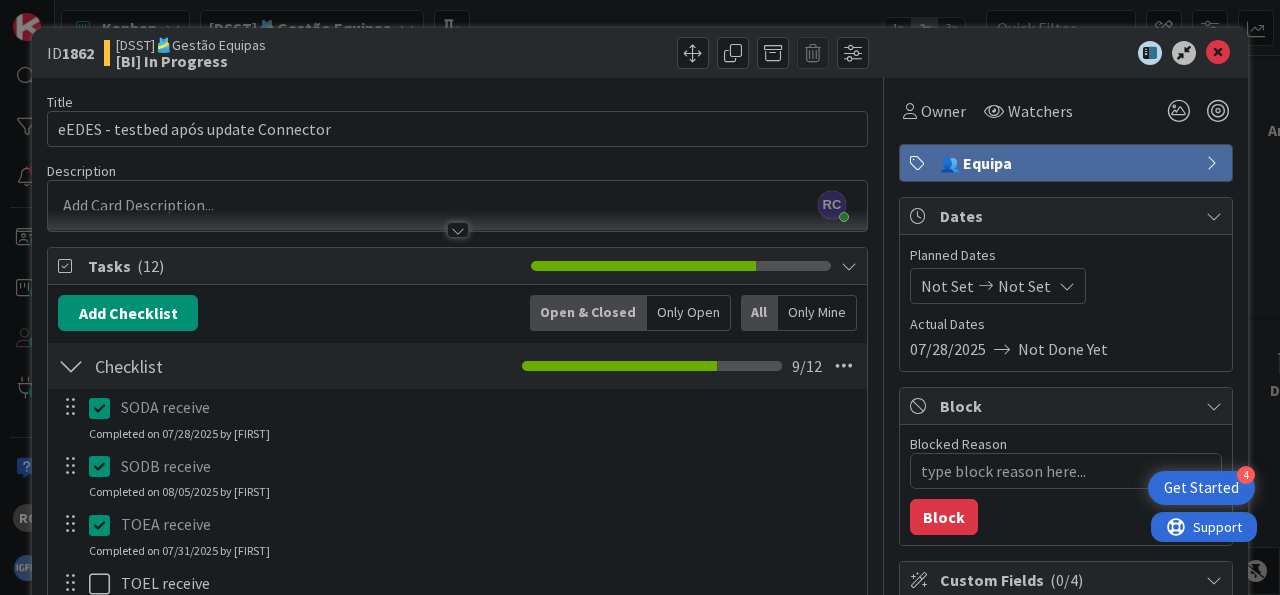 scroll, scrollTop: 0, scrollLeft: 0, axis: both 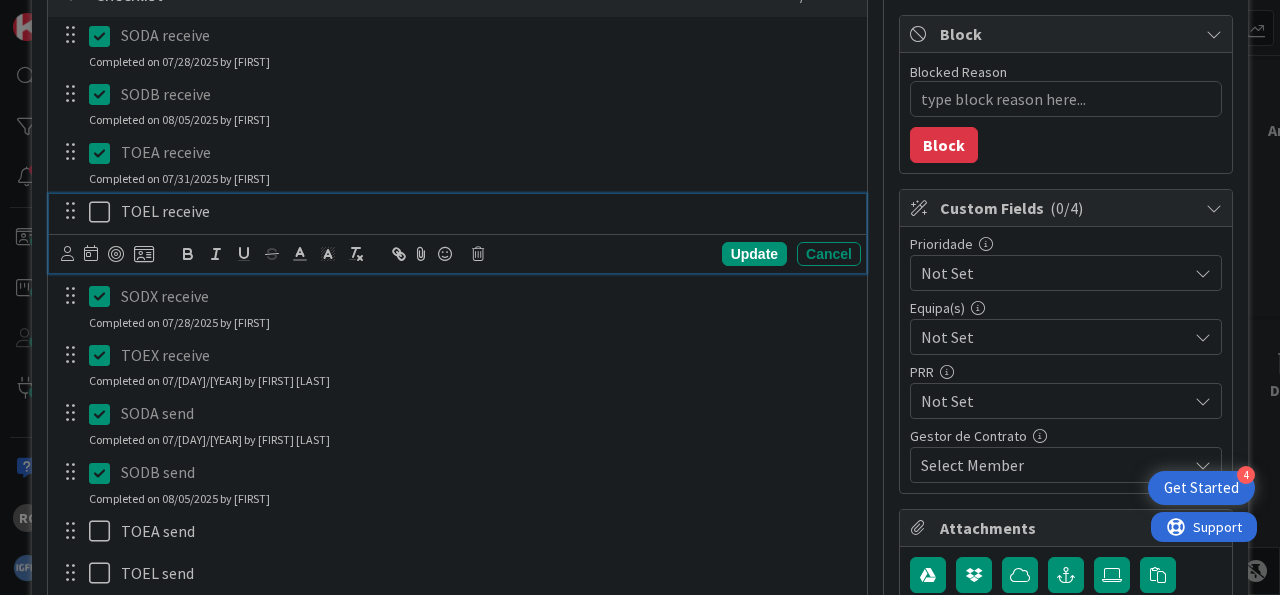 click at bounding box center [104, 212] 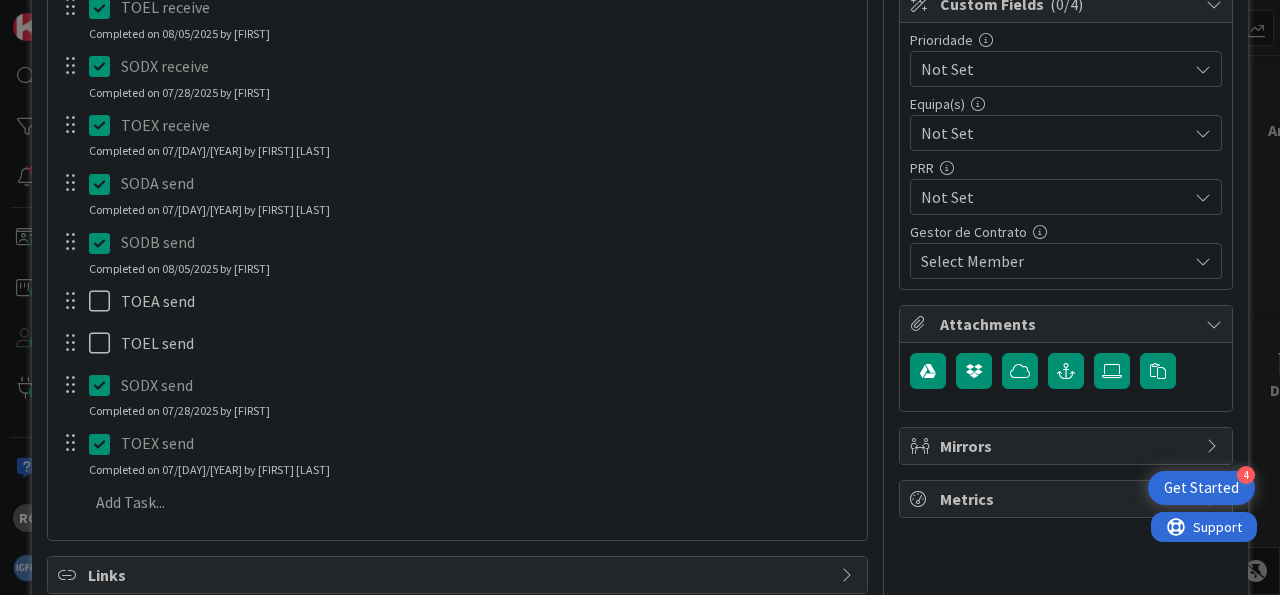 scroll, scrollTop: 620, scrollLeft: 0, axis: vertical 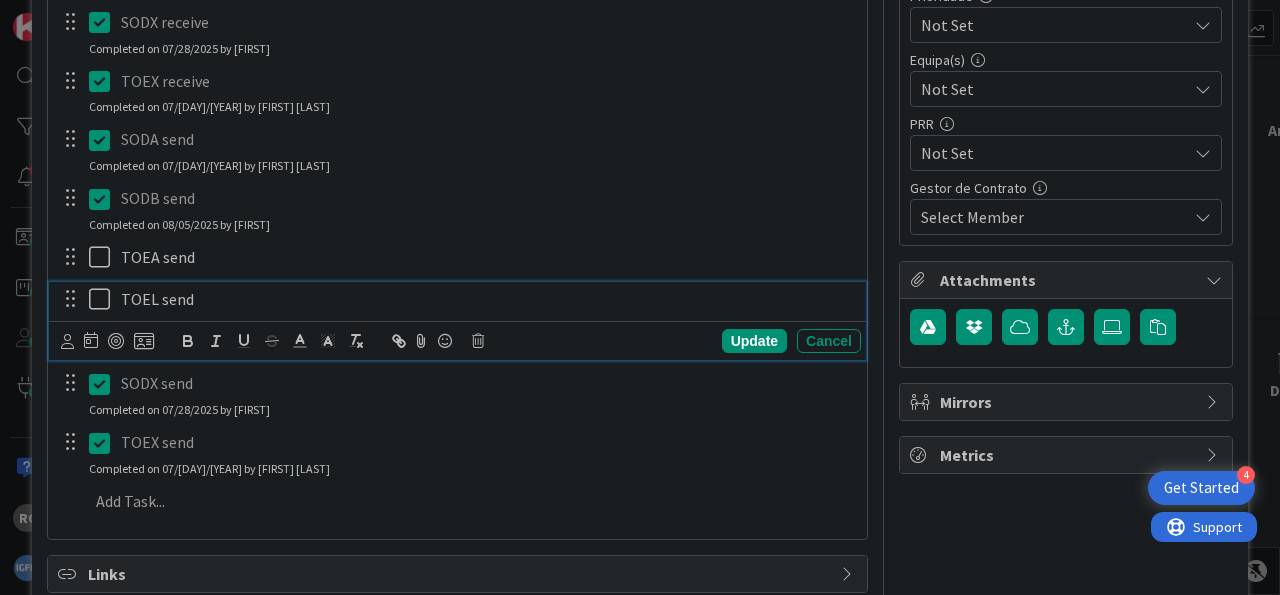 drag, startPoint x: 102, startPoint y: 295, endPoint x: 167, endPoint y: 312, distance: 67.18631 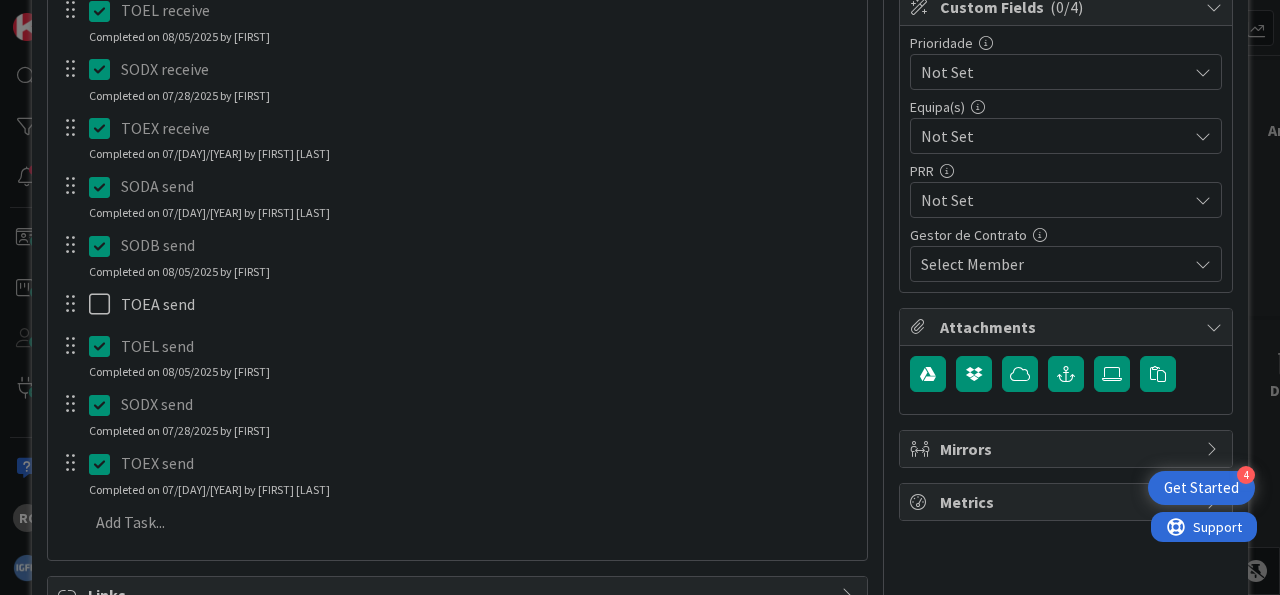 scroll, scrollTop: 620, scrollLeft: 0, axis: vertical 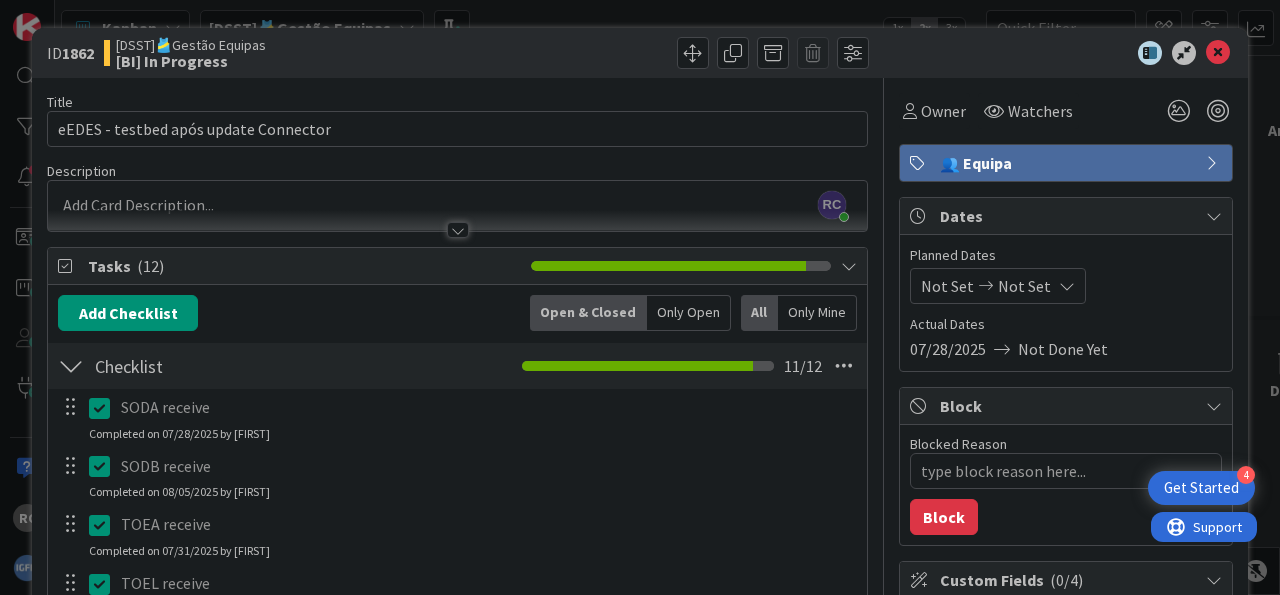 click on "👥 Equipa" at bounding box center (1068, 163) 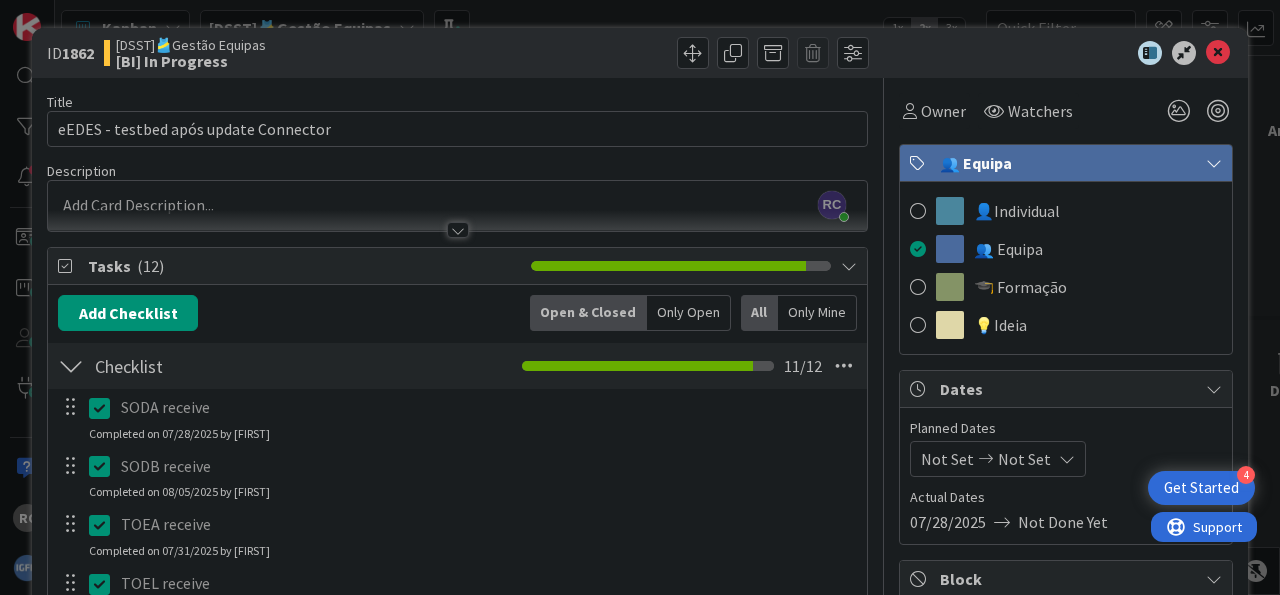 click on "👥 Equipa" at bounding box center (1068, 163) 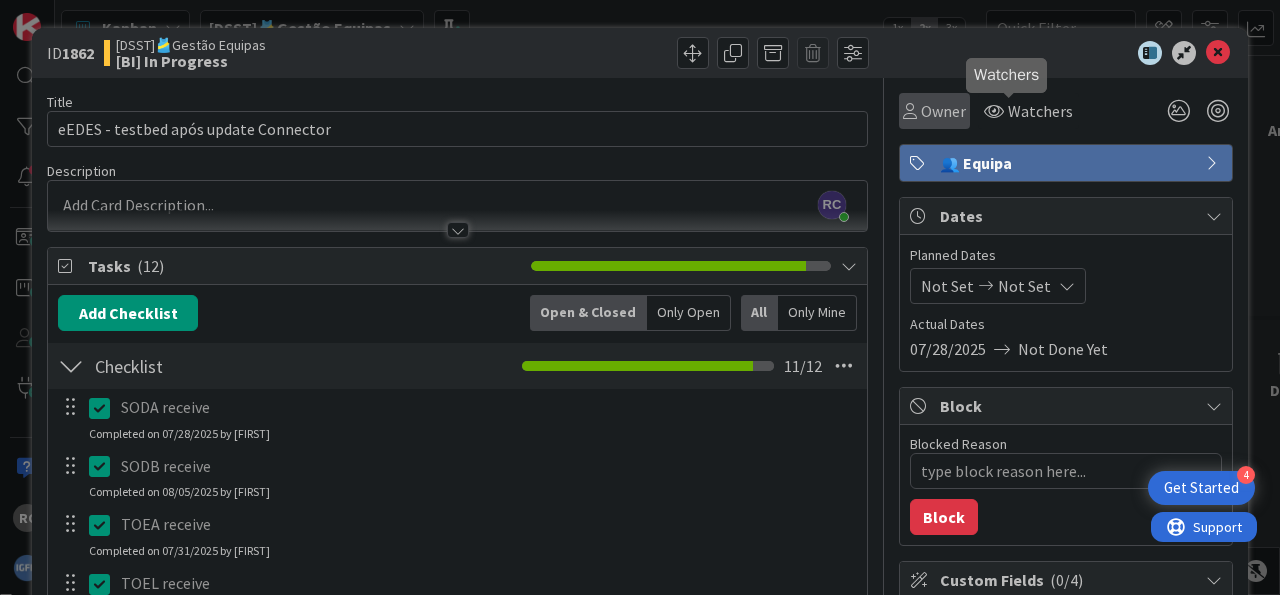 click on "Owner" at bounding box center [943, 111] 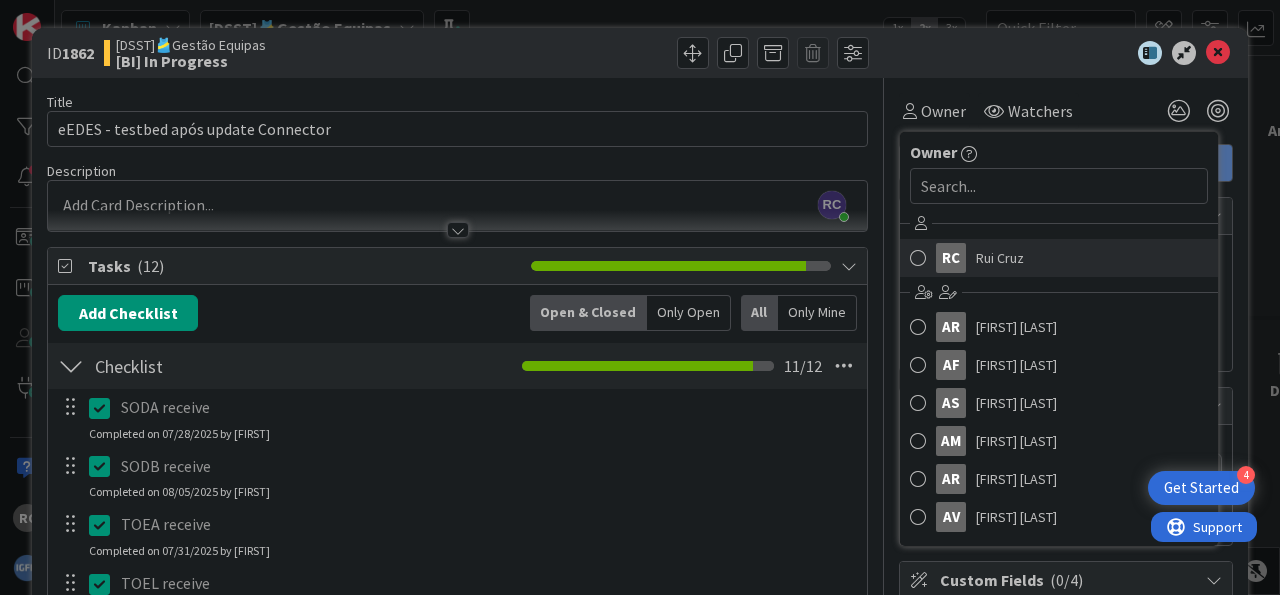 click at bounding box center [918, 258] 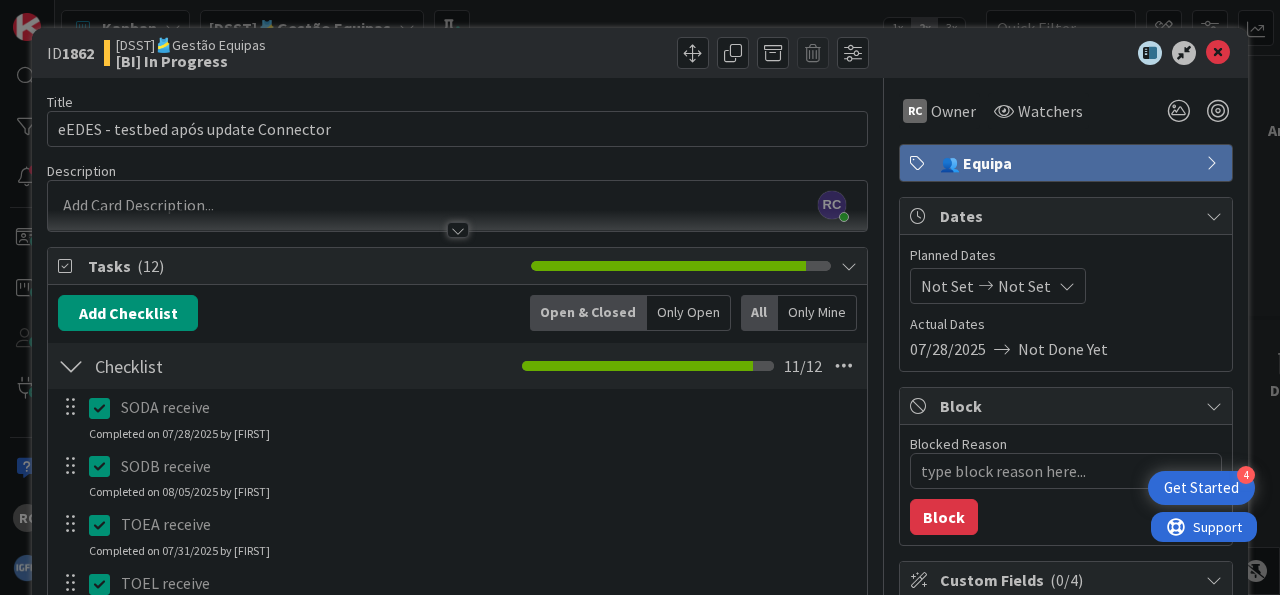 click on "Dates" at bounding box center (1068, 216) 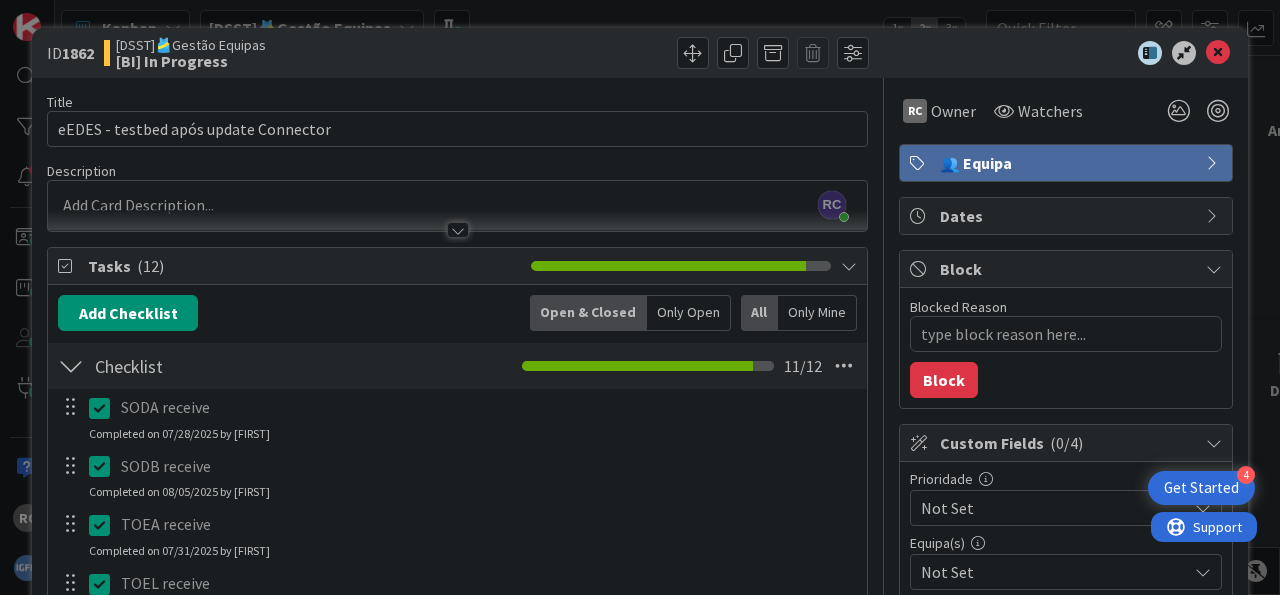click on "Dates" at bounding box center (1068, 216) 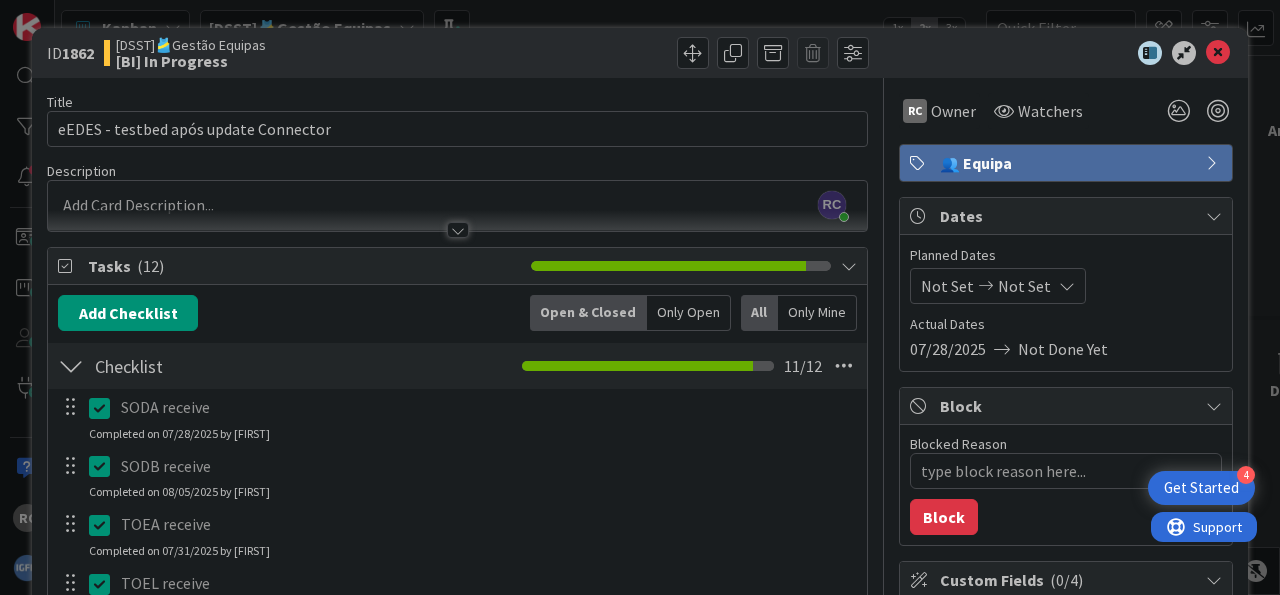 type on "x" 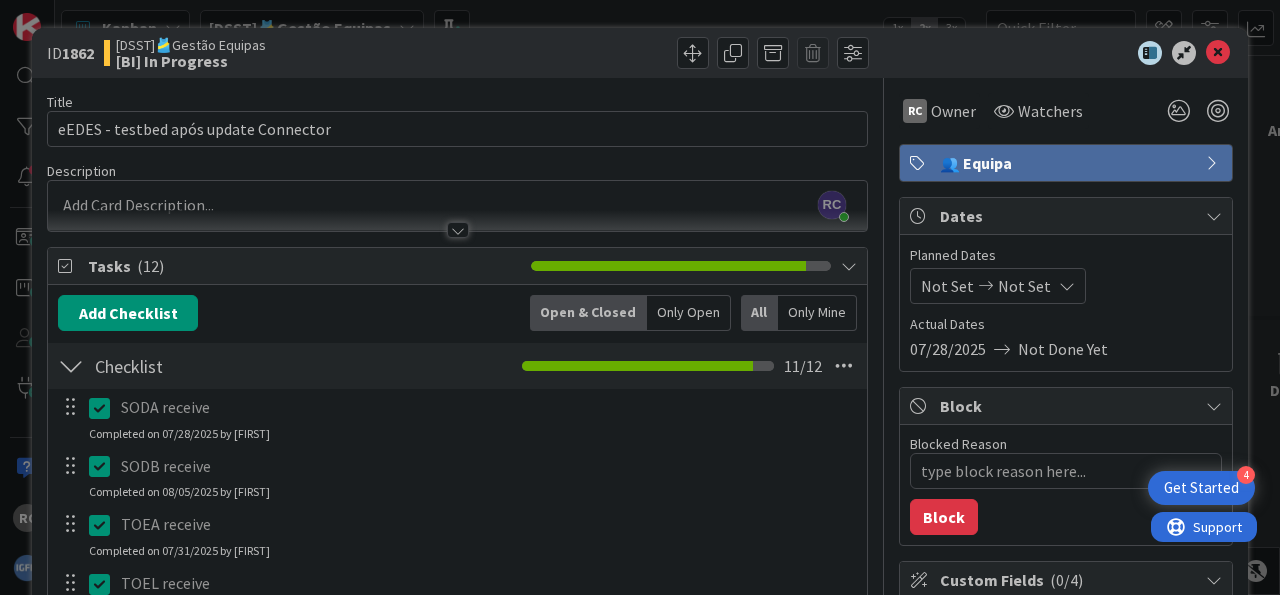 click on "Not Set Not Set" at bounding box center (998, 286) 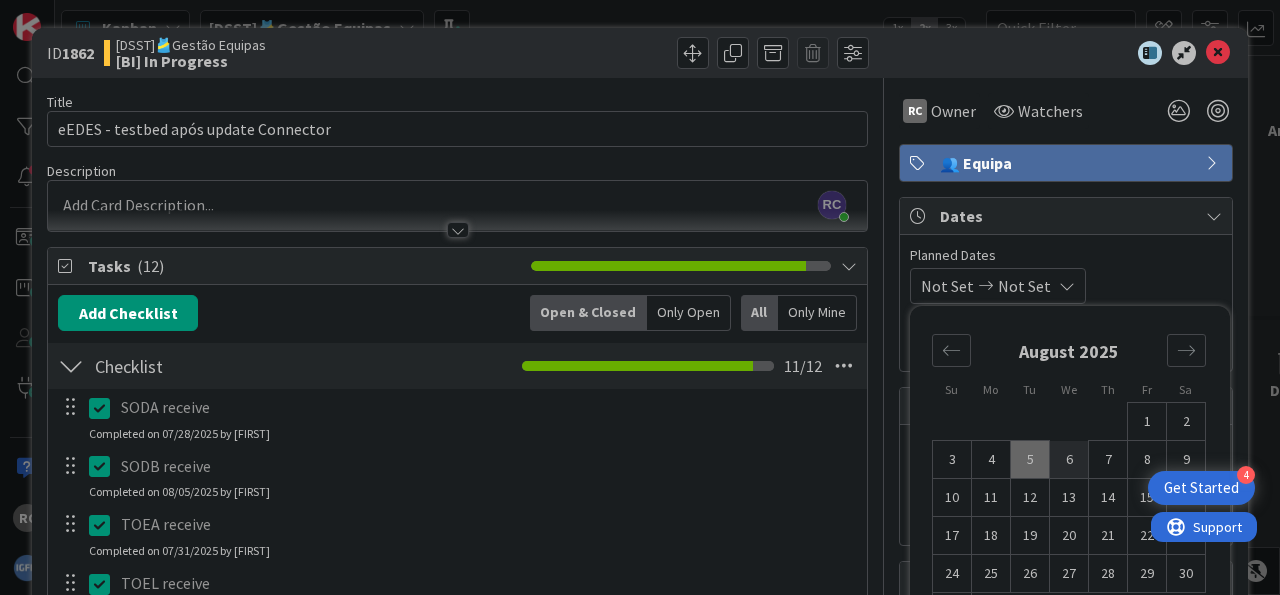 scroll, scrollTop: 124, scrollLeft: 0, axis: vertical 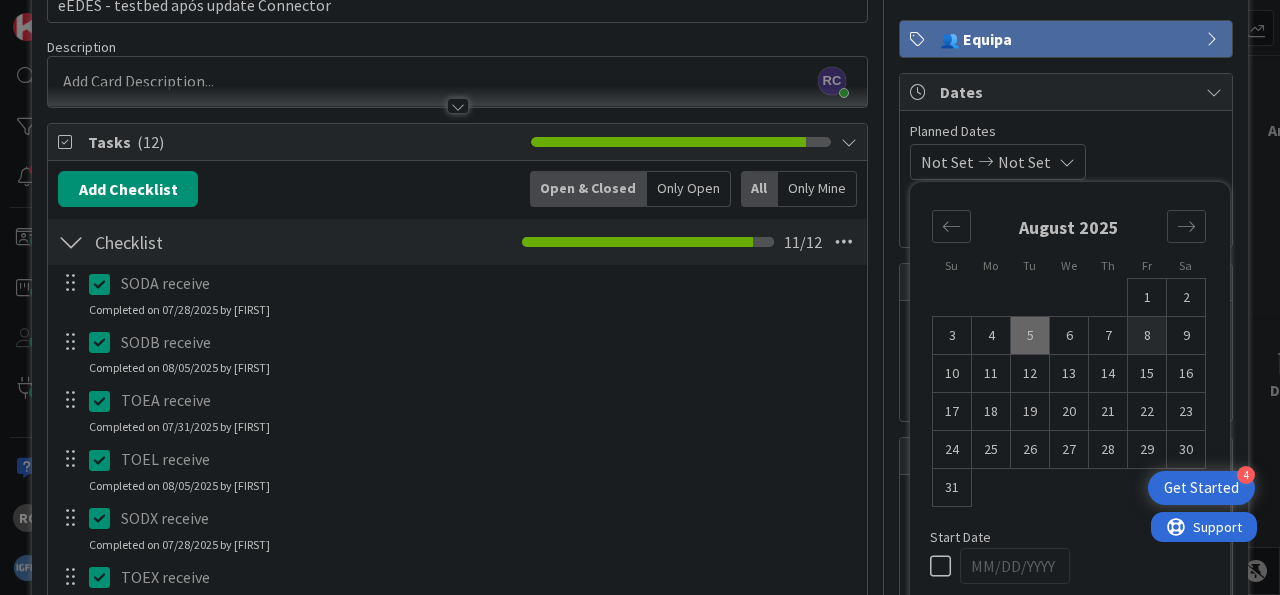 click on "8" at bounding box center [1147, 336] 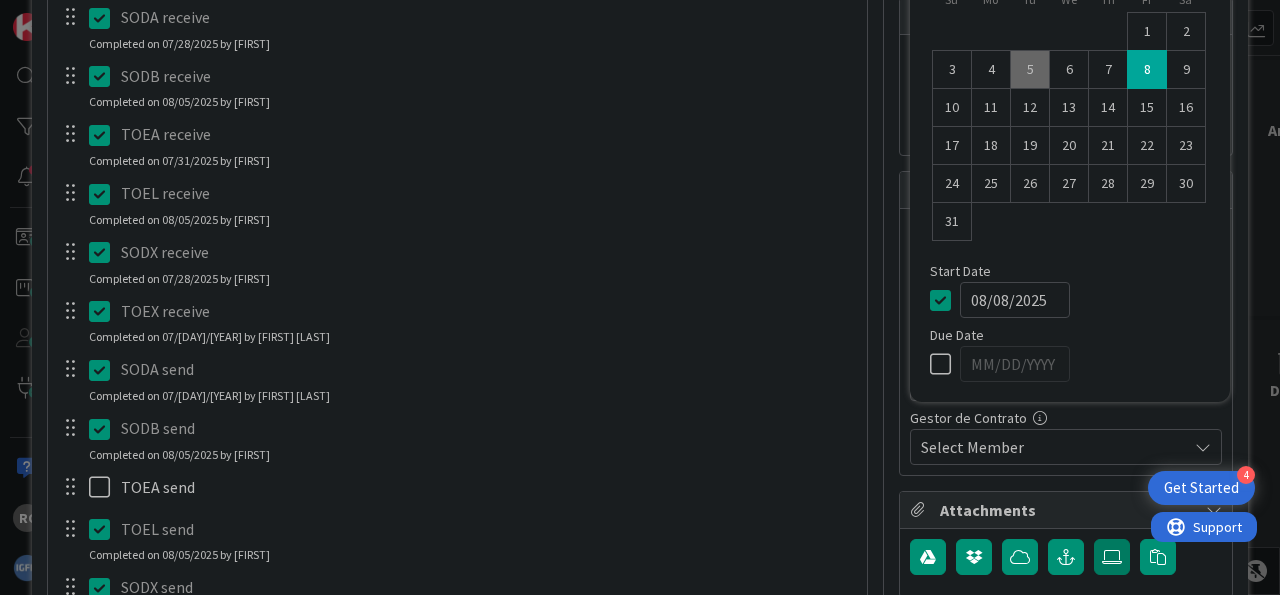 scroll, scrollTop: 620, scrollLeft: 0, axis: vertical 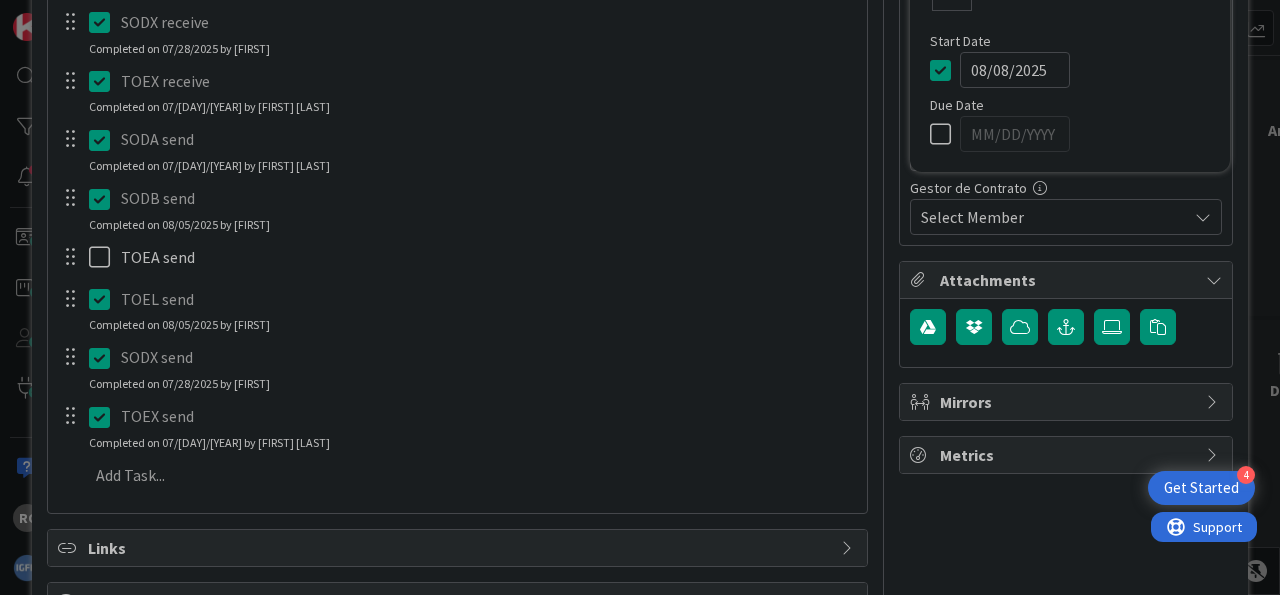 click on "SODA receive Update Cancel Completed on 07/28/2025 by [FIRST] SODB receive Update Cancel Completed on 08/05/2025 by [FIRST] TOEA receive Update Cancel Completed on 07/31/2025 by [FIRST] TOEL receive Update Cancel Completed on 08/05/2025 by [FIRST] SODX receive Update Cancel Completed on 07/28/2025 by [FIRST] TOEX receive Update Cancel Completed on 07/30/2025 by [FIRST] SODA send Update Cancel Completed on 07/30/2025 by [FIRST] SODB send Update Cancel Completed on 08/05/2025 by [FIRST] TOEA send Update Cancel TOEL send Update Cancel Completed on 08/05/2025 by [FIRST] SODX send Update Cancel Completed on 07/28/2025 by [FIRST] TOEX send Update Cancel Completed on 07/30/2025 by [FIRST] Add Add Multiple Cancel" at bounding box center [457, 135] 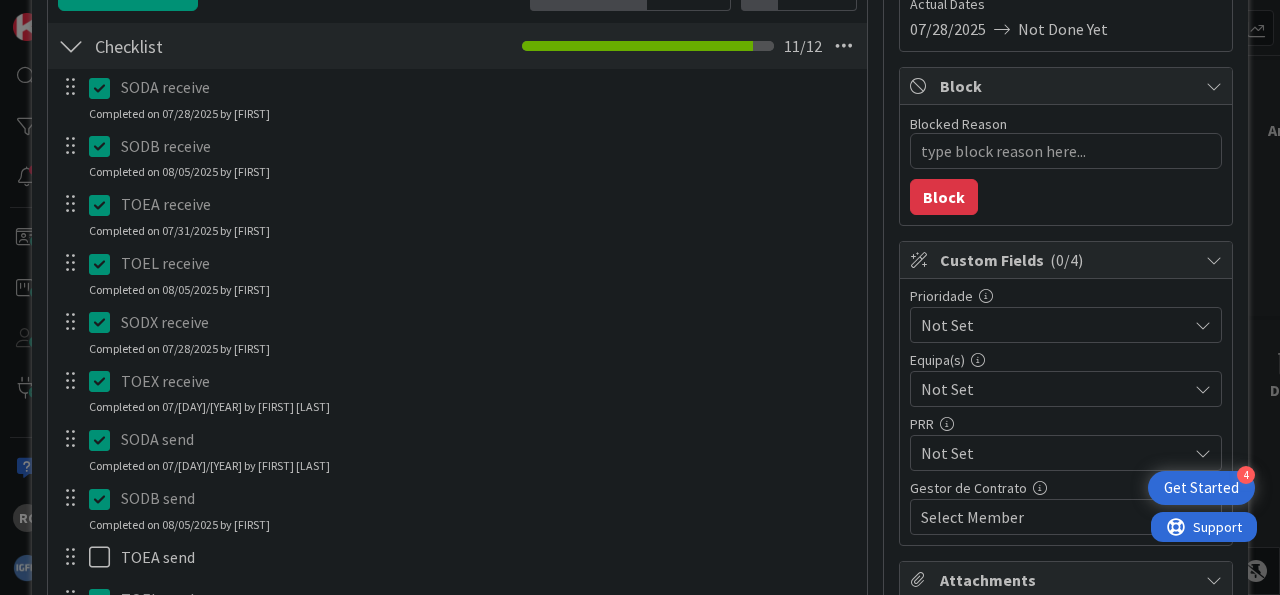 scroll, scrollTop: 620, scrollLeft: 0, axis: vertical 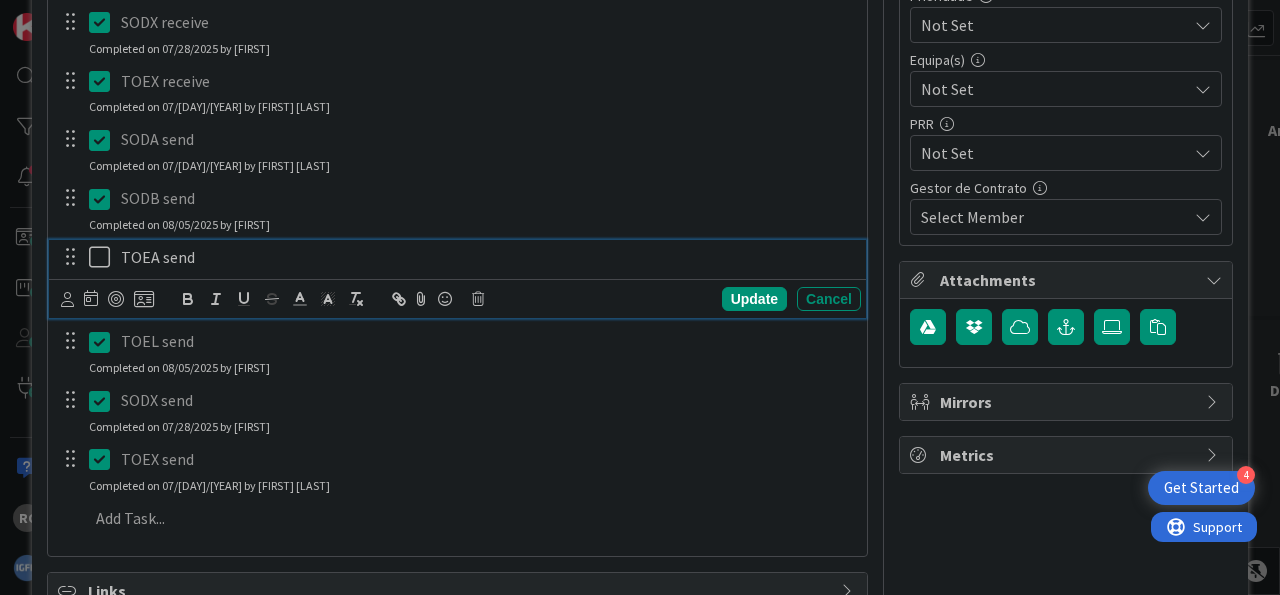 drag, startPoint x: 105, startPoint y: 259, endPoint x: 168, endPoint y: 258, distance: 63.007935 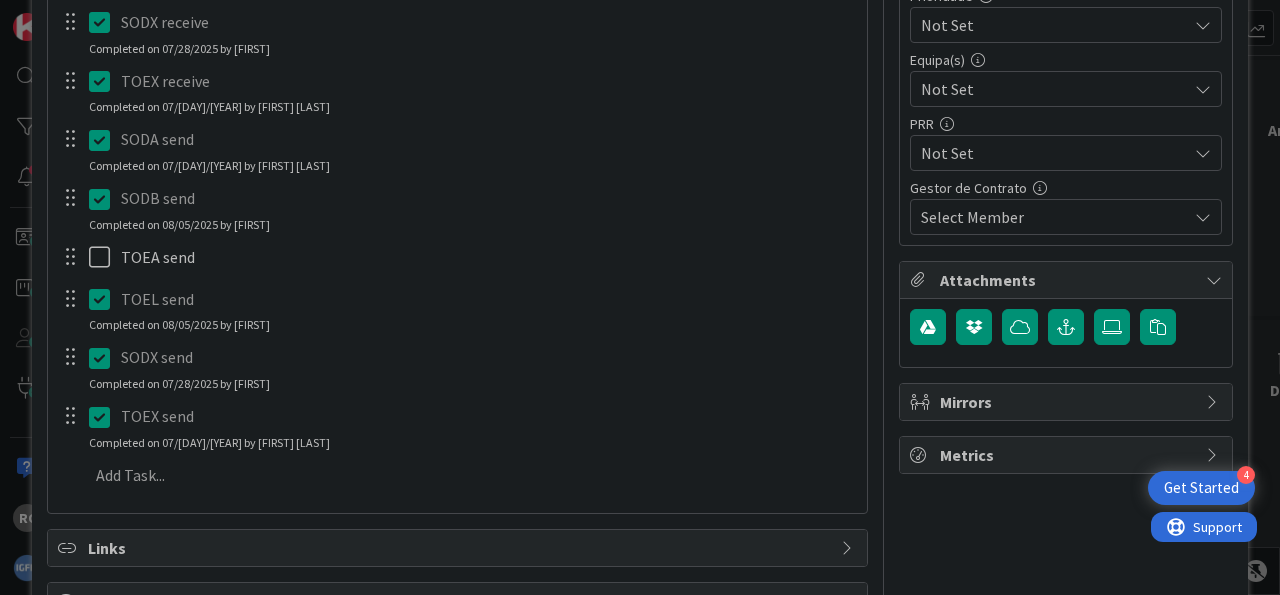 click at bounding box center [70, 257] 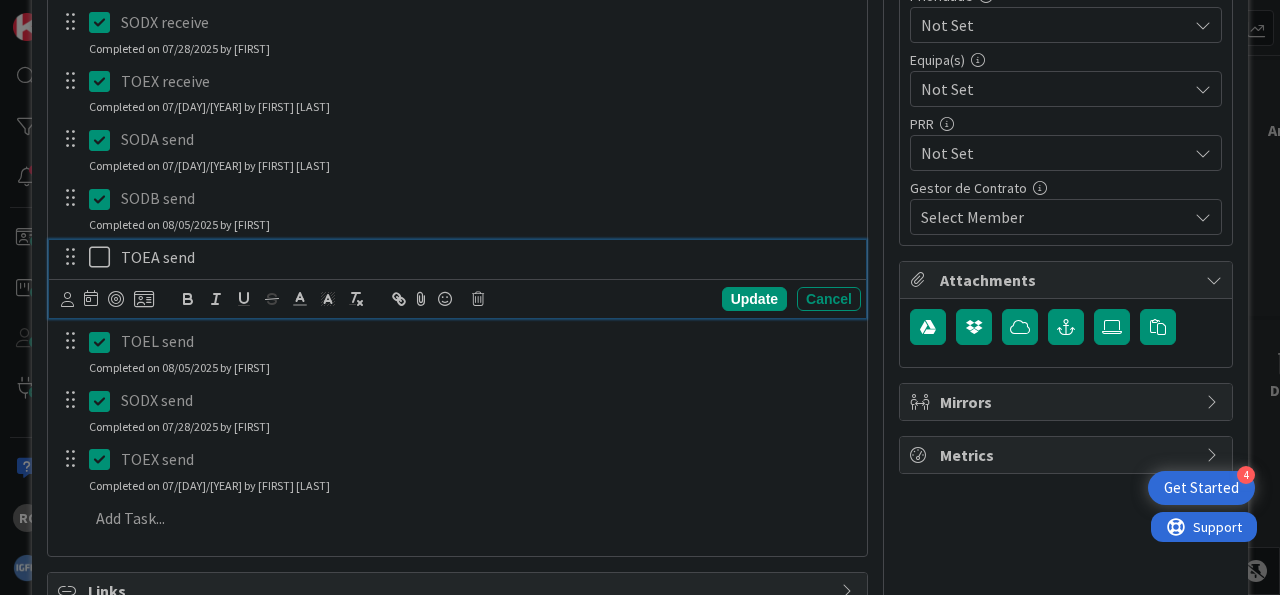 click at bounding box center (104, 257) 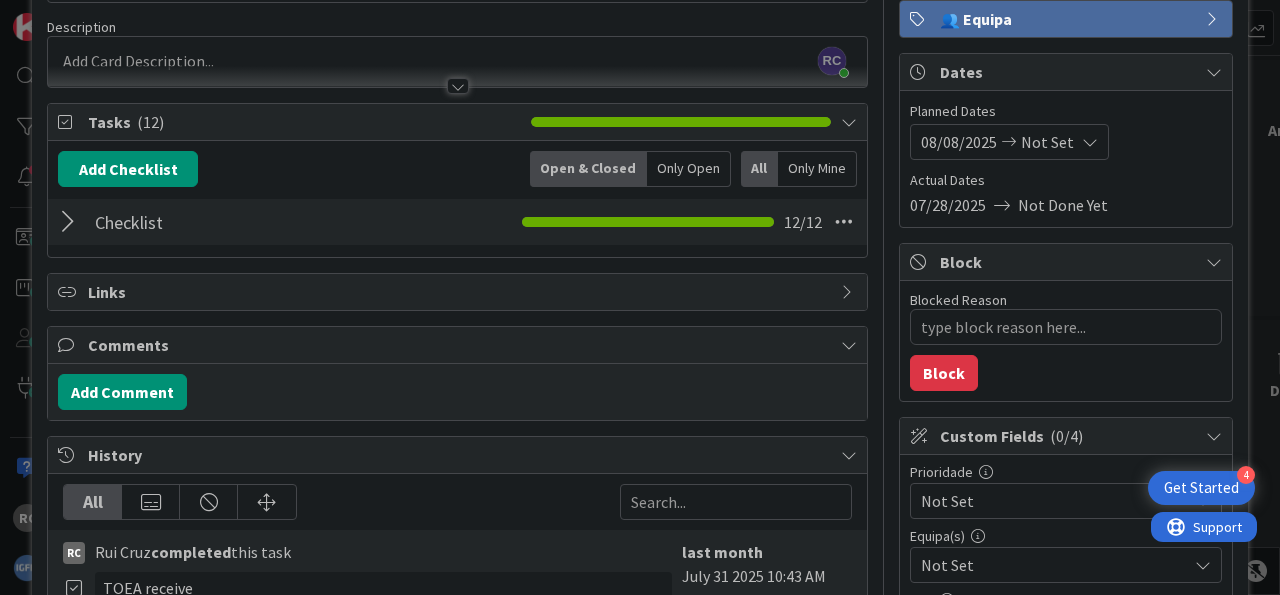 scroll, scrollTop: 0, scrollLeft: 0, axis: both 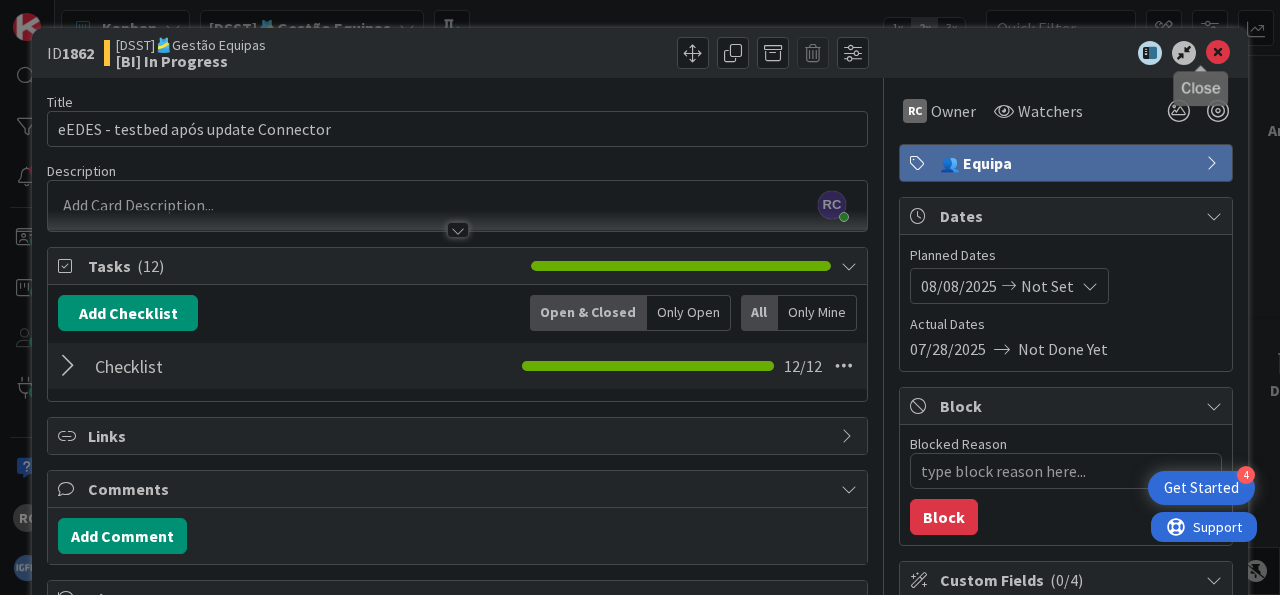 drag, startPoint x: 1205, startPoint y: 60, endPoint x: 1185, endPoint y: 63, distance: 20.22375 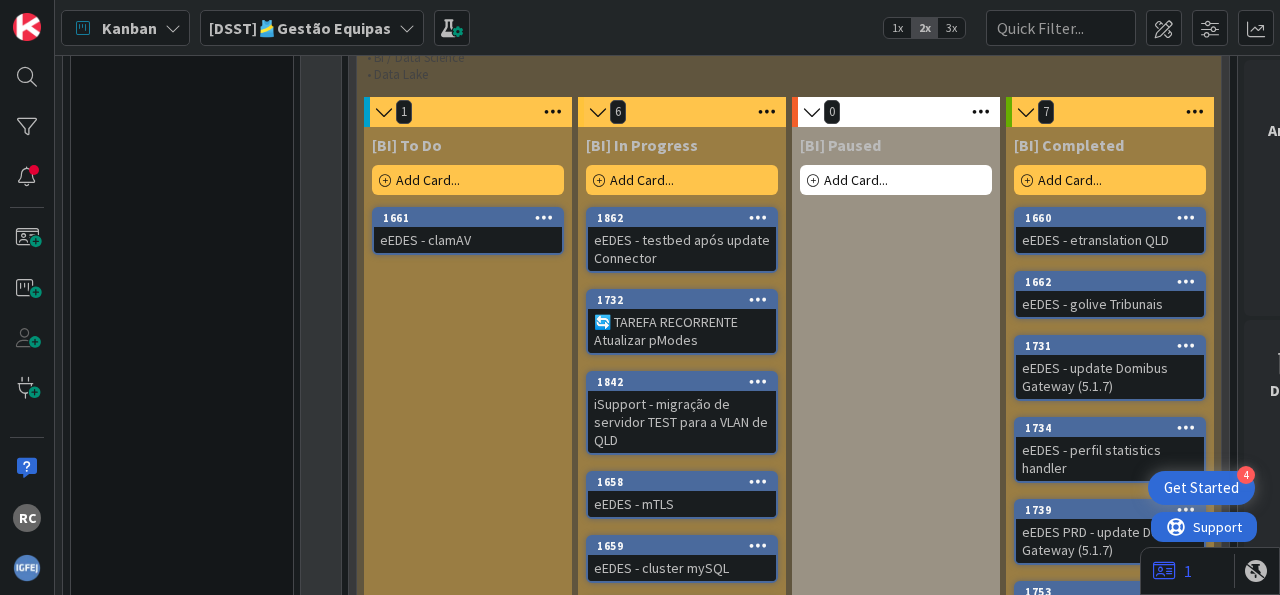 scroll, scrollTop: 1585, scrollLeft: 0, axis: vertical 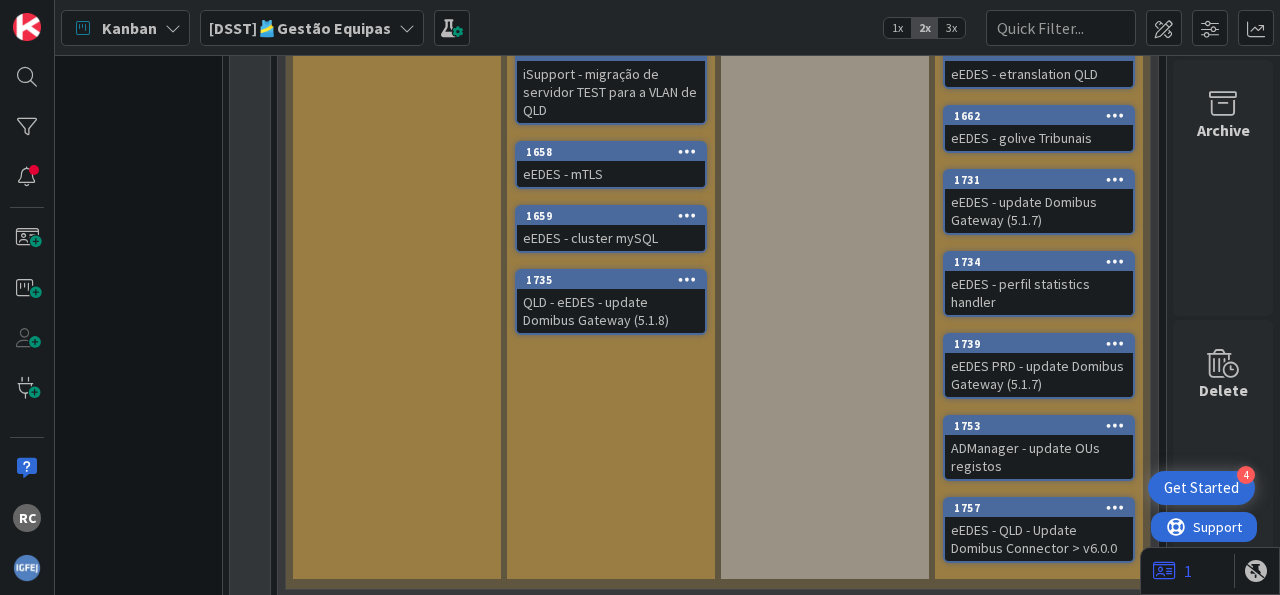 click at bounding box center [1115, 343] 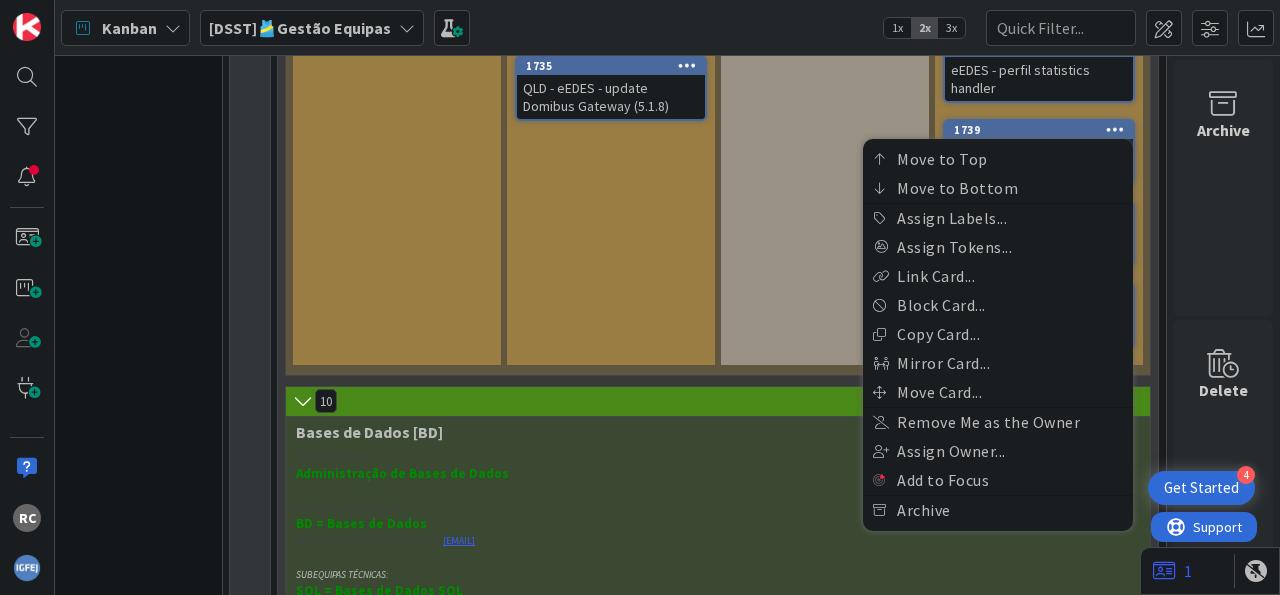 scroll, scrollTop: 2205, scrollLeft: 96, axis: both 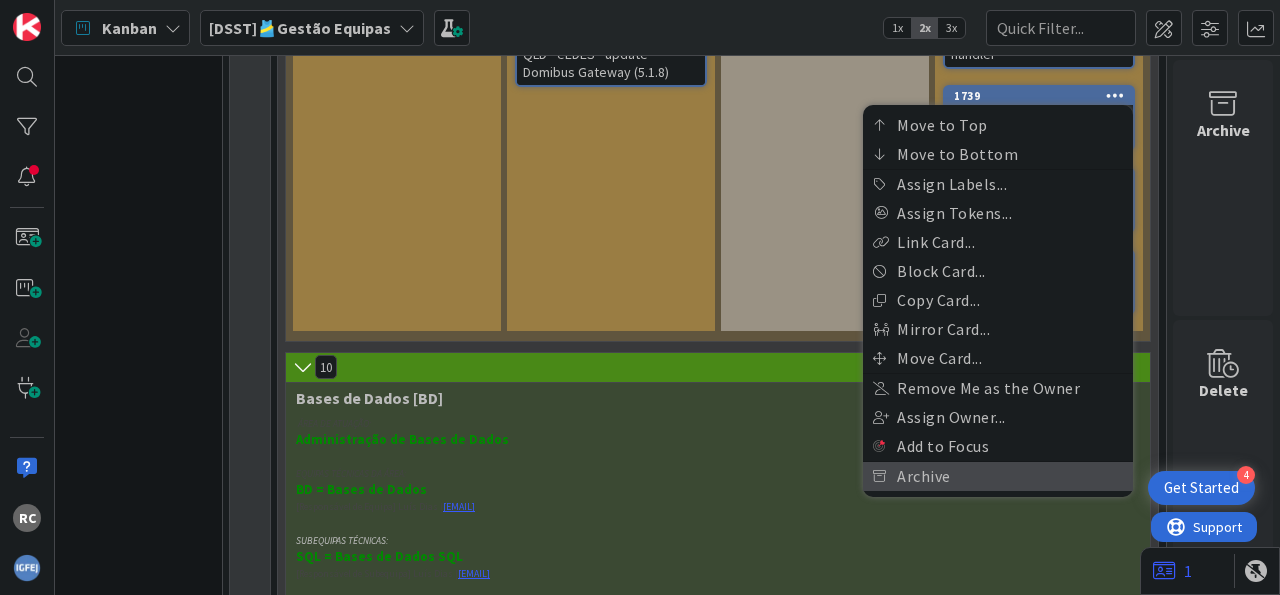 click on "Archive" at bounding box center [998, 476] 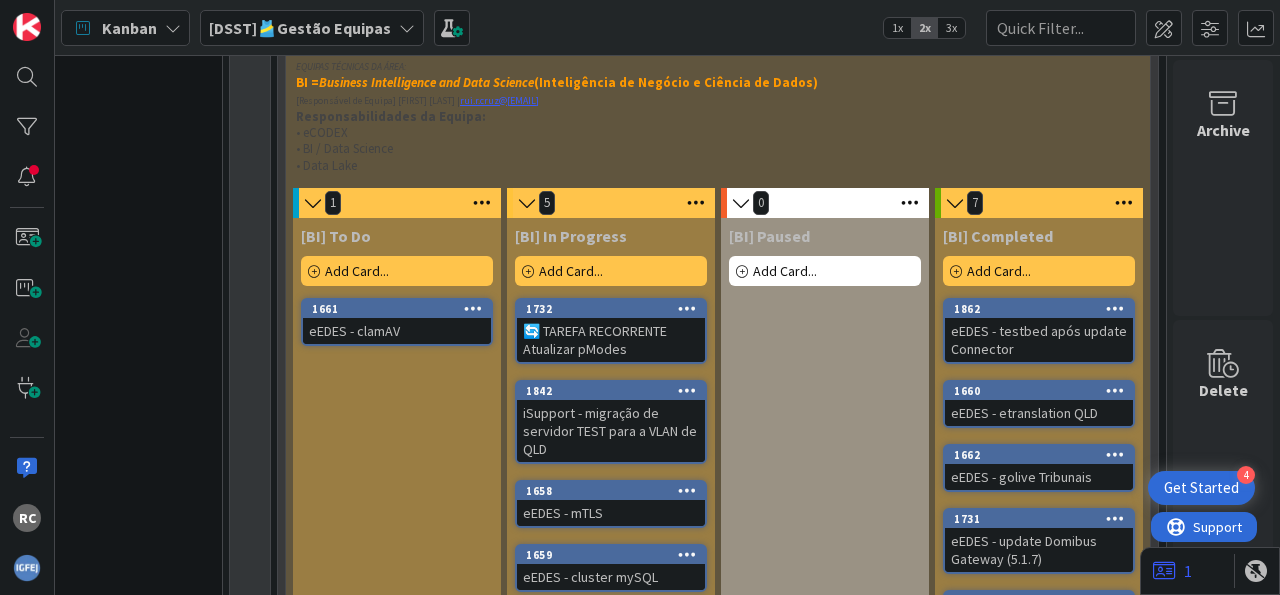 scroll, scrollTop: 1585, scrollLeft: 96, axis: both 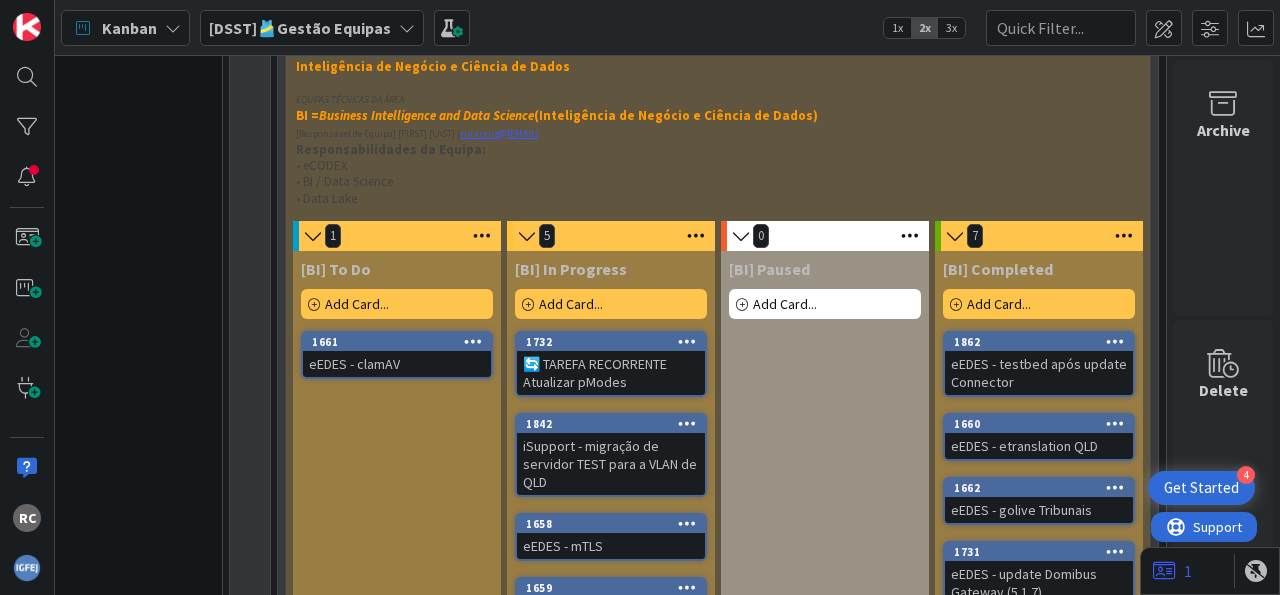 click at bounding box center (1124, 236) 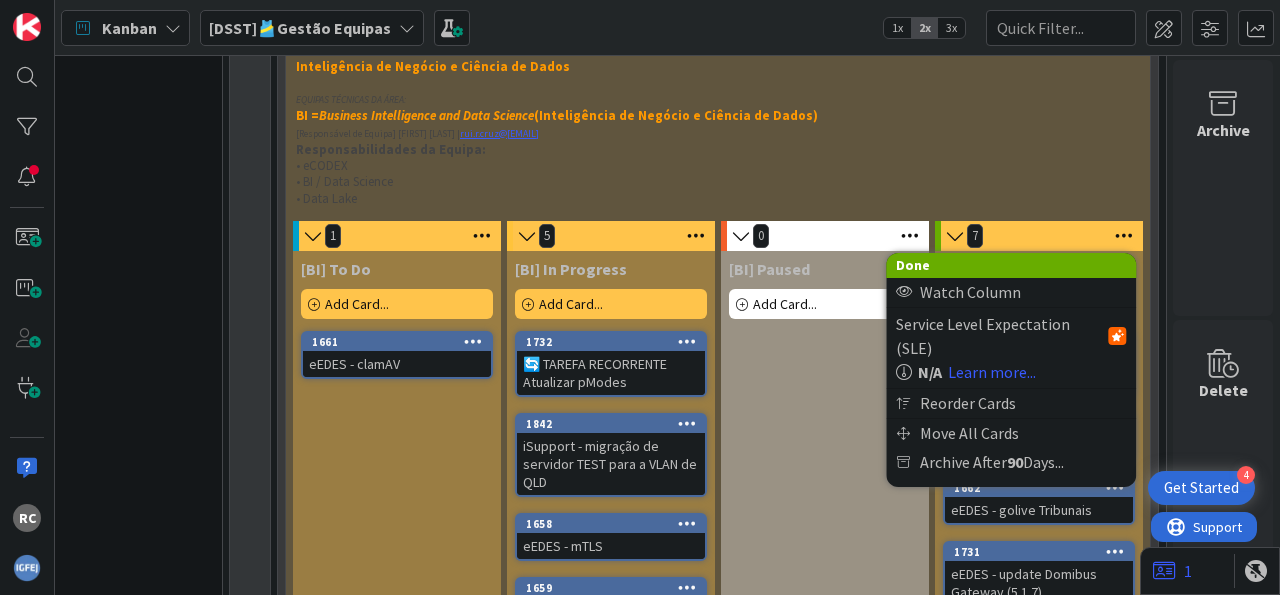 click at bounding box center [1124, 236] 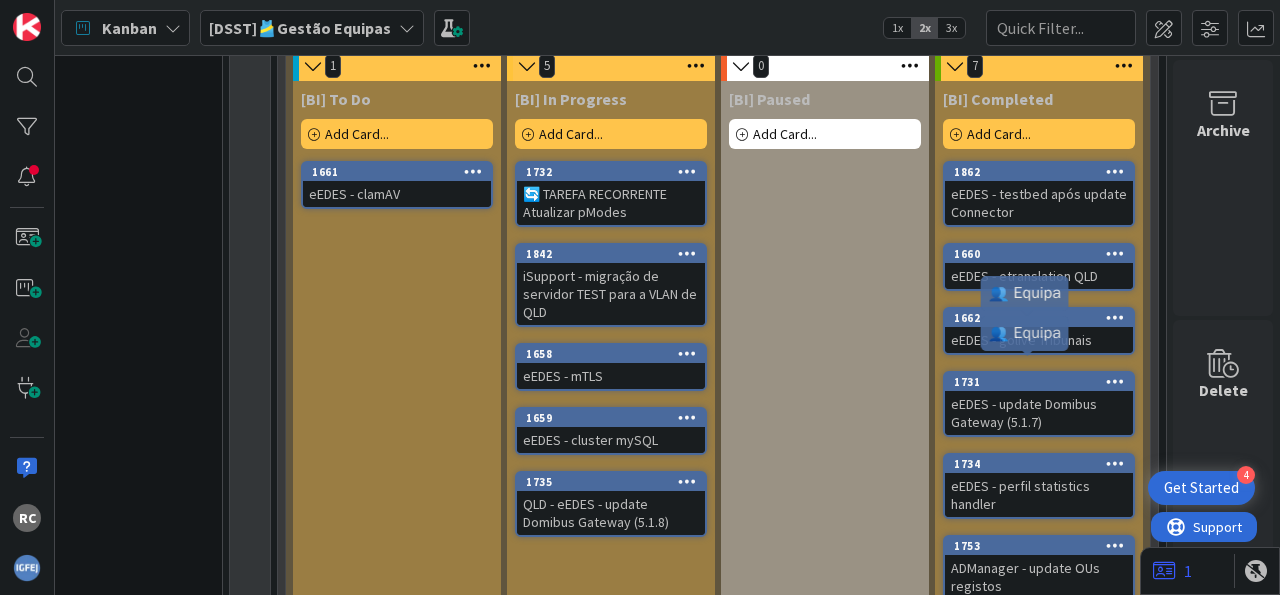 scroll, scrollTop: 1957, scrollLeft: 96, axis: both 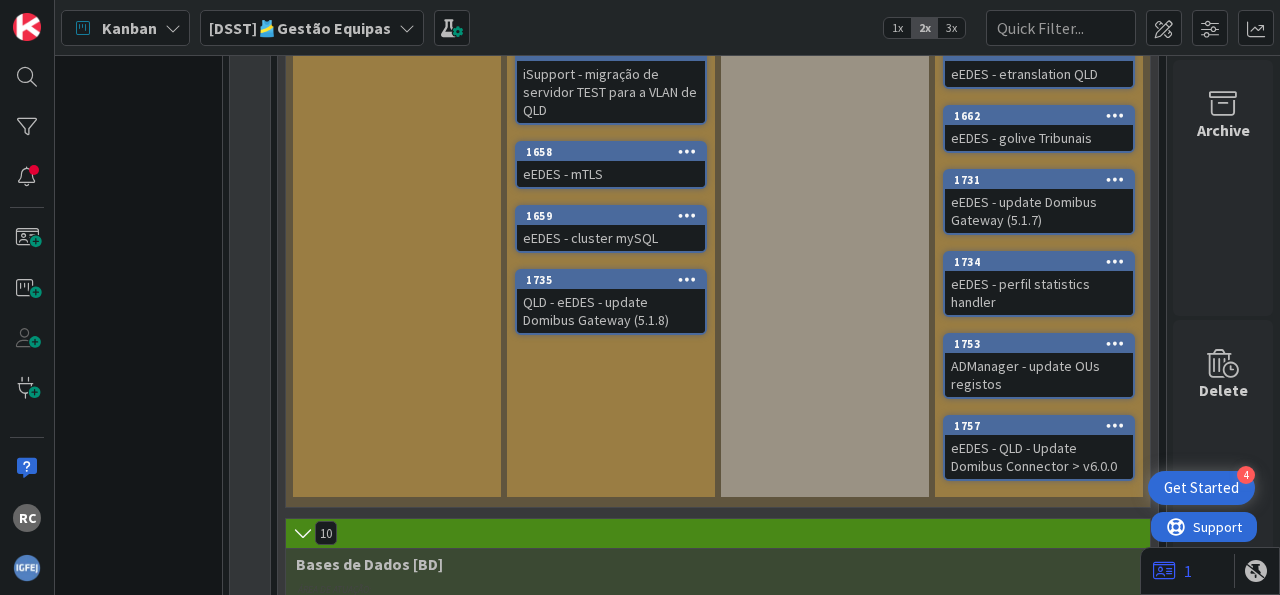 click at bounding box center (1115, 115) 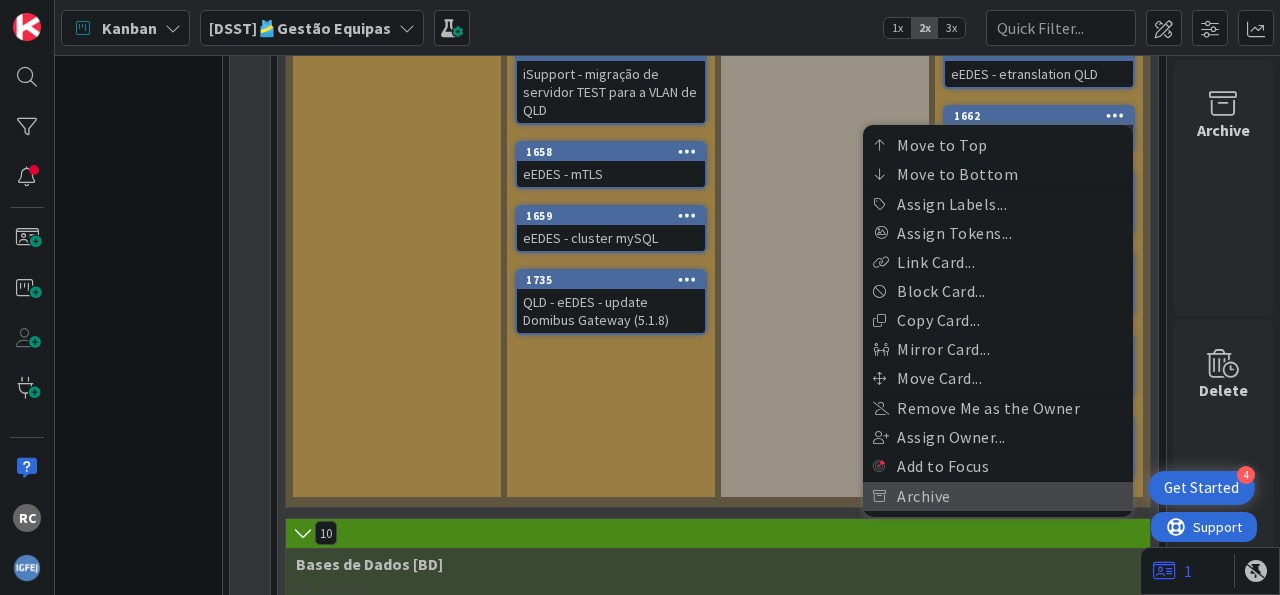click on "Archive" at bounding box center [998, 496] 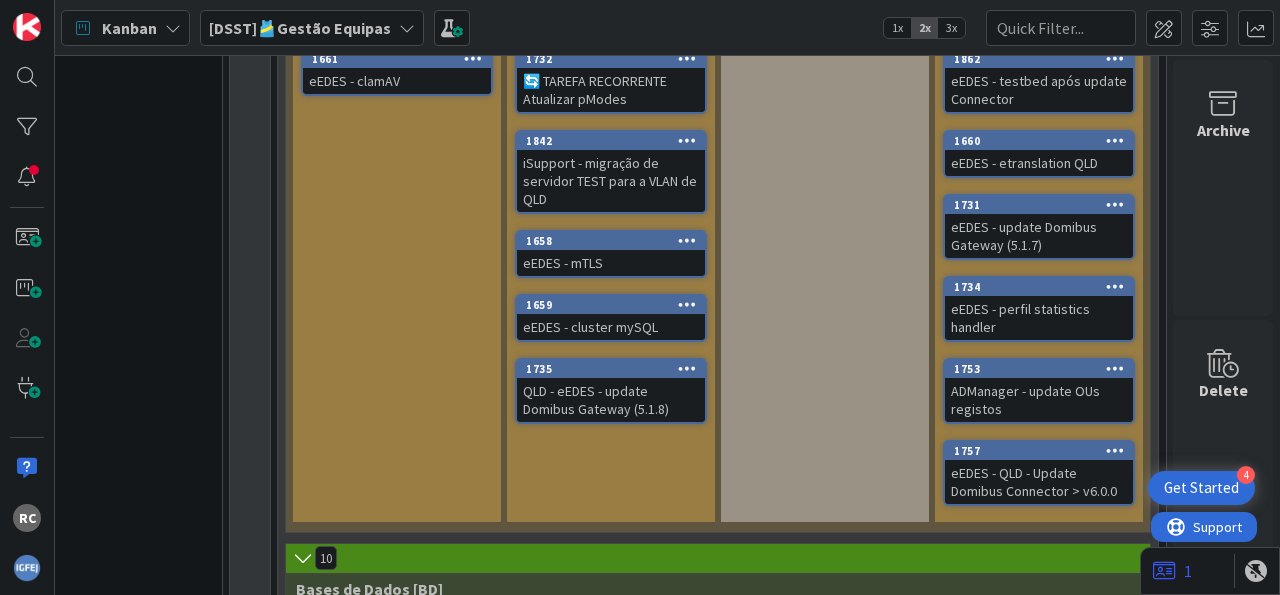scroll, scrollTop: 1833, scrollLeft: 96, axis: both 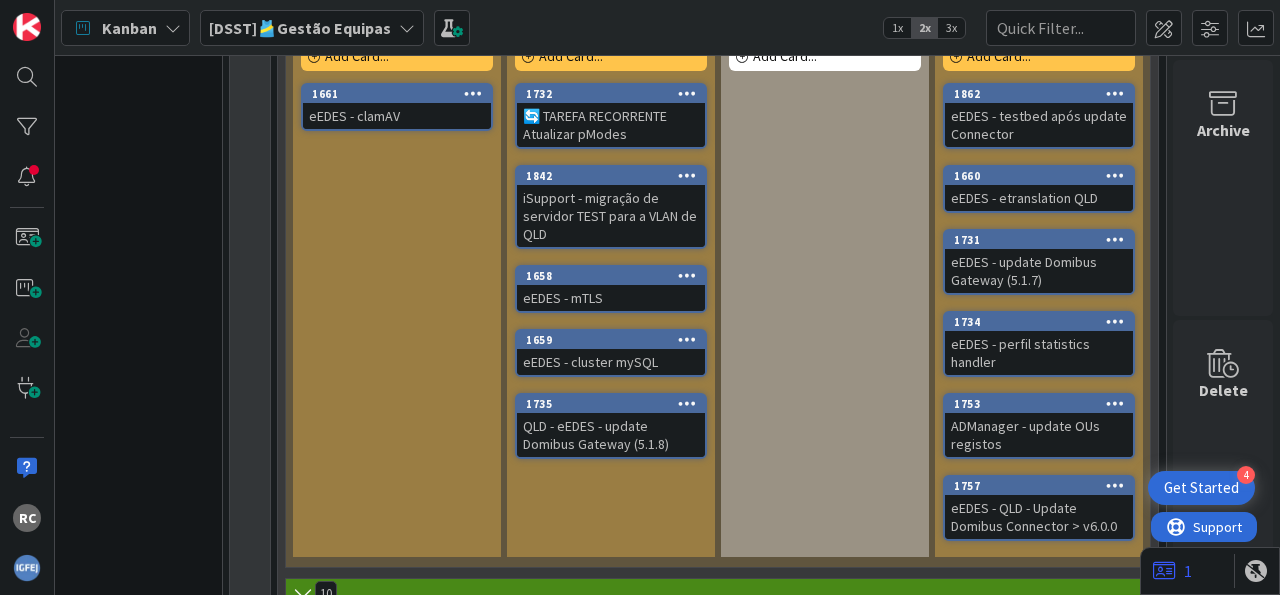 click at bounding box center (1115, 321) 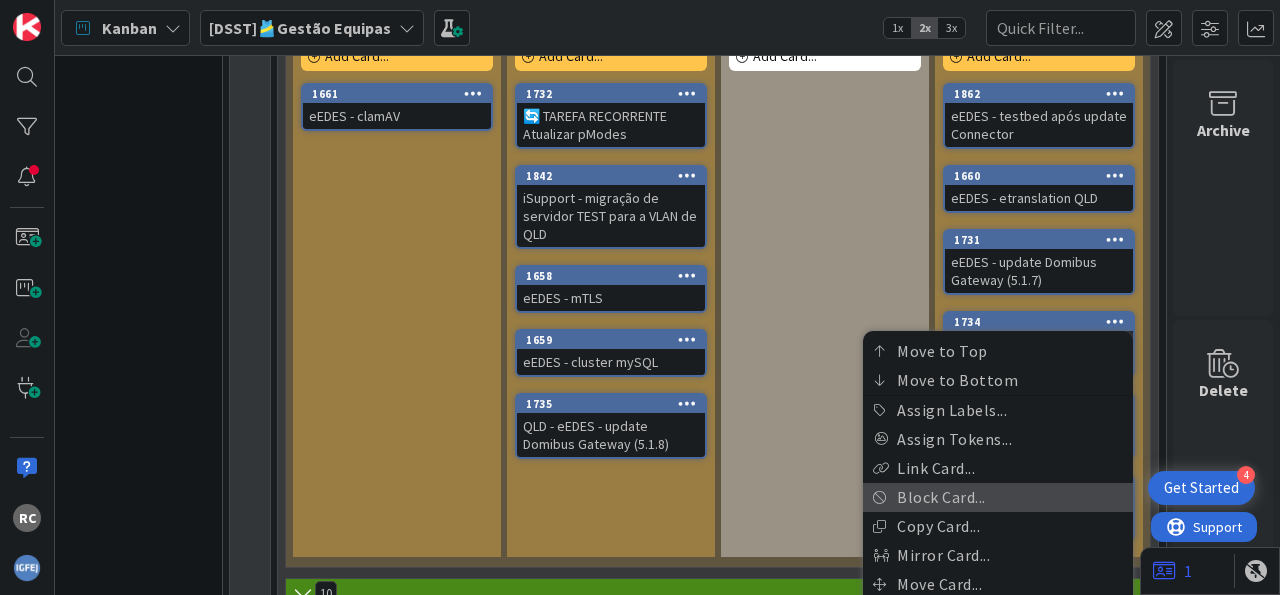 scroll, scrollTop: 1957, scrollLeft: 96, axis: both 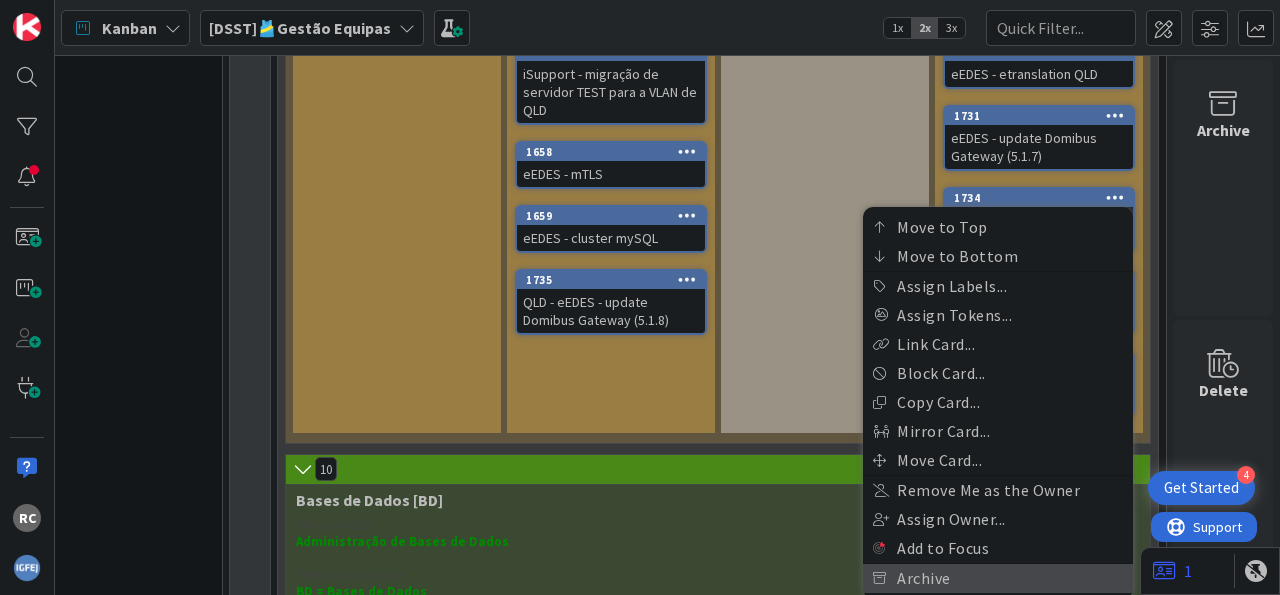 click on "Archive" at bounding box center [998, 578] 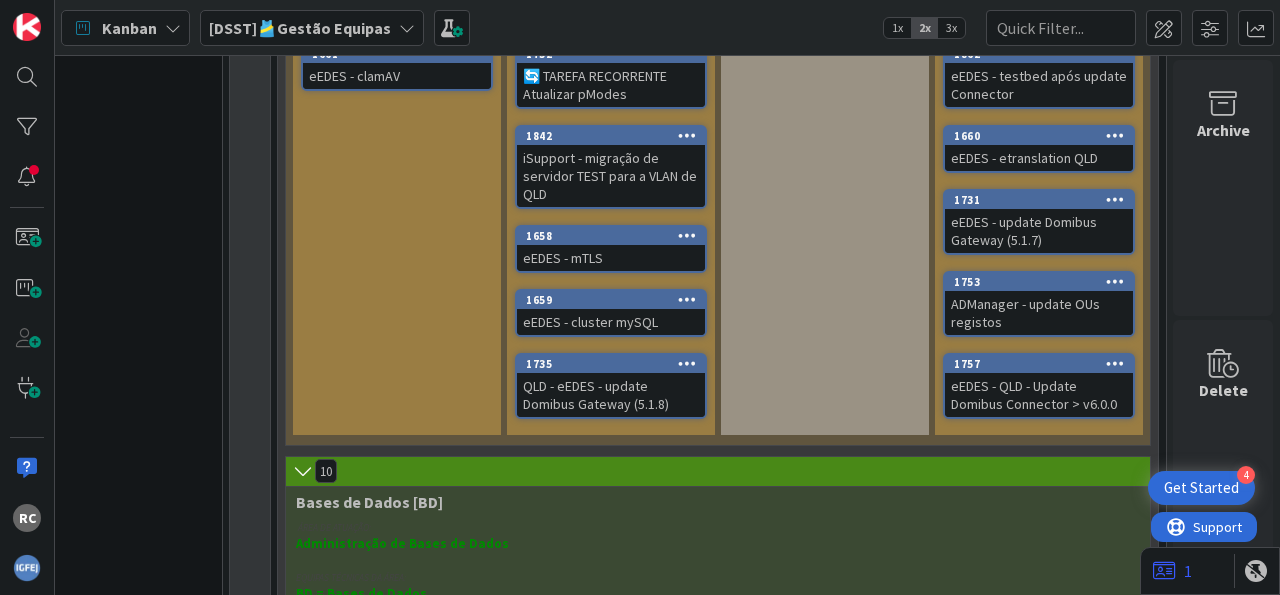 scroll, scrollTop: 1833, scrollLeft: 96, axis: both 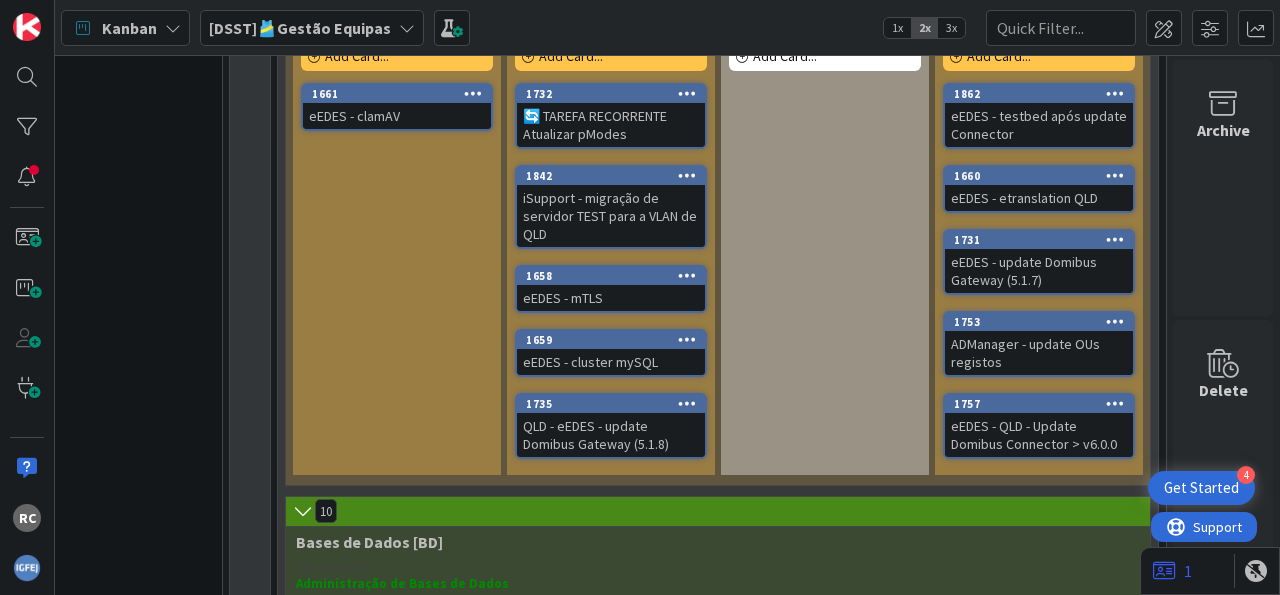 click at bounding box center (1115, 321) 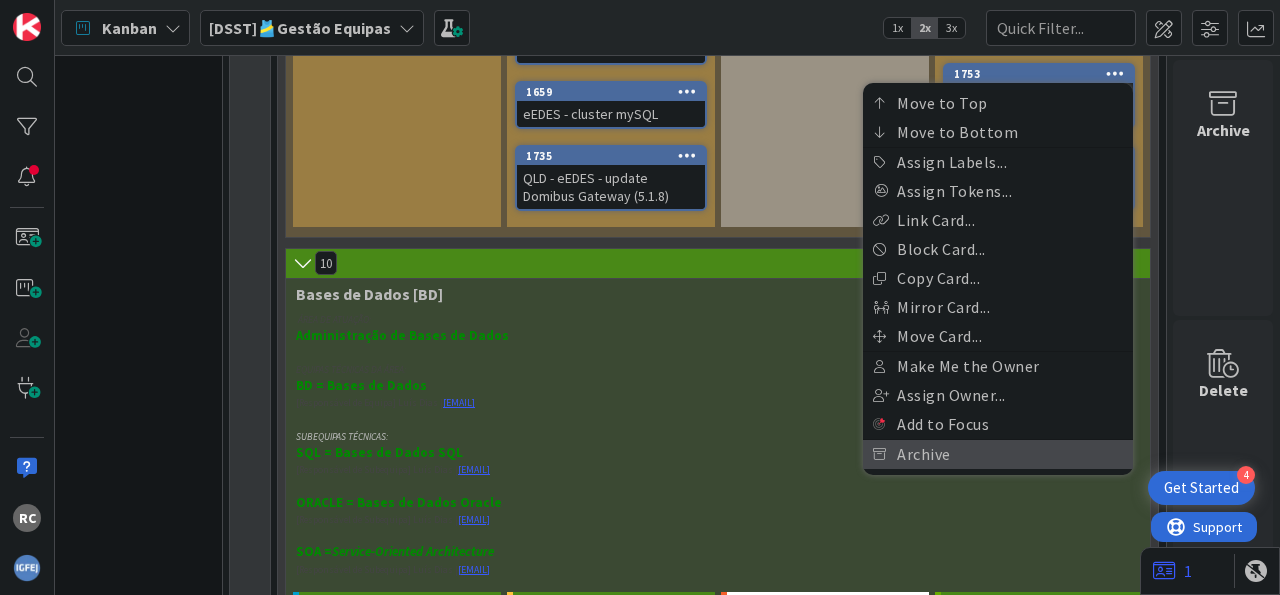drag, startPoint x: 953, startPoint y: 435, endPoint x: 990, endPoint y: 383, distance: 63.82006 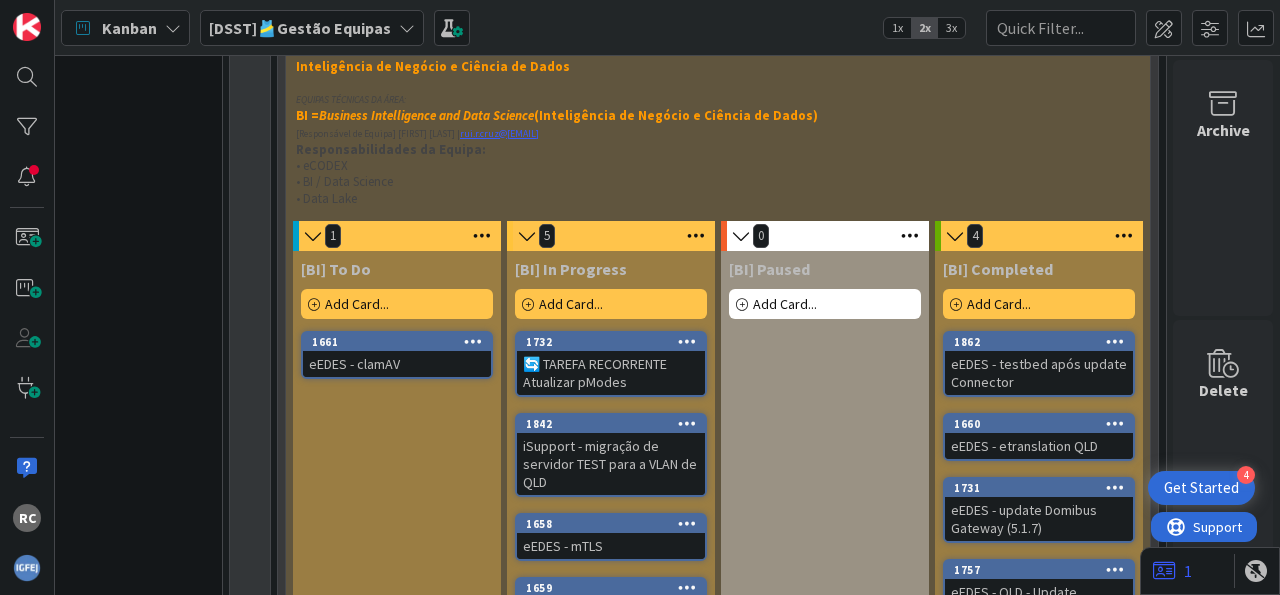scroll, scrollTop: 1833, scrollLeft: 96, axis: both 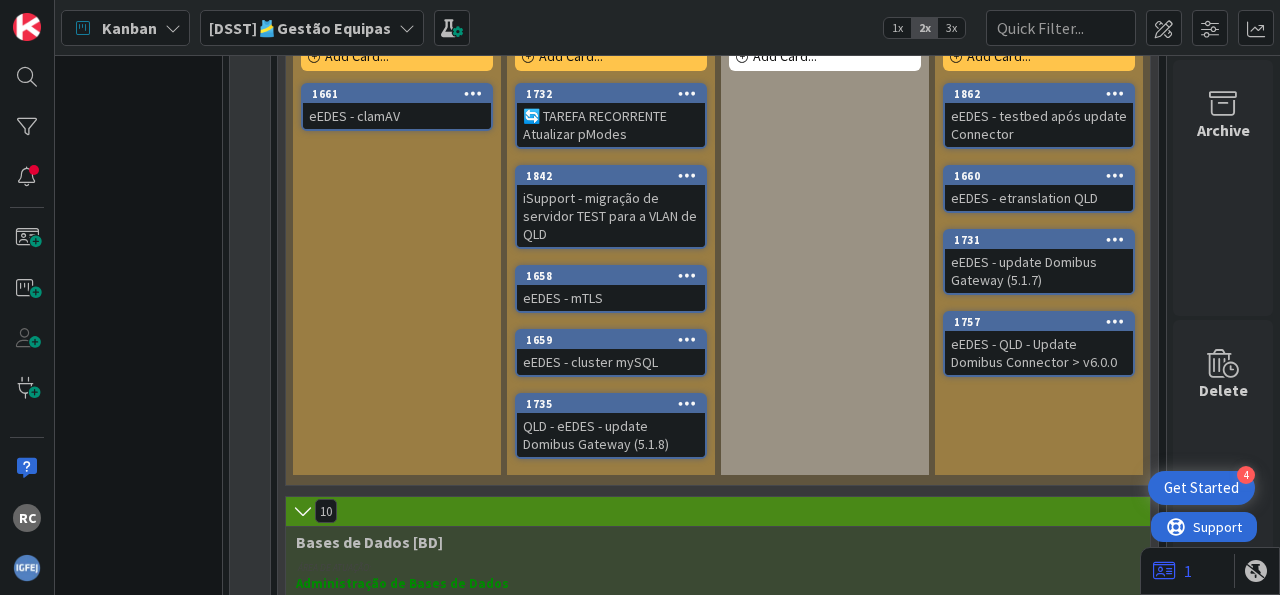 click at bounding box center [1115, 239] 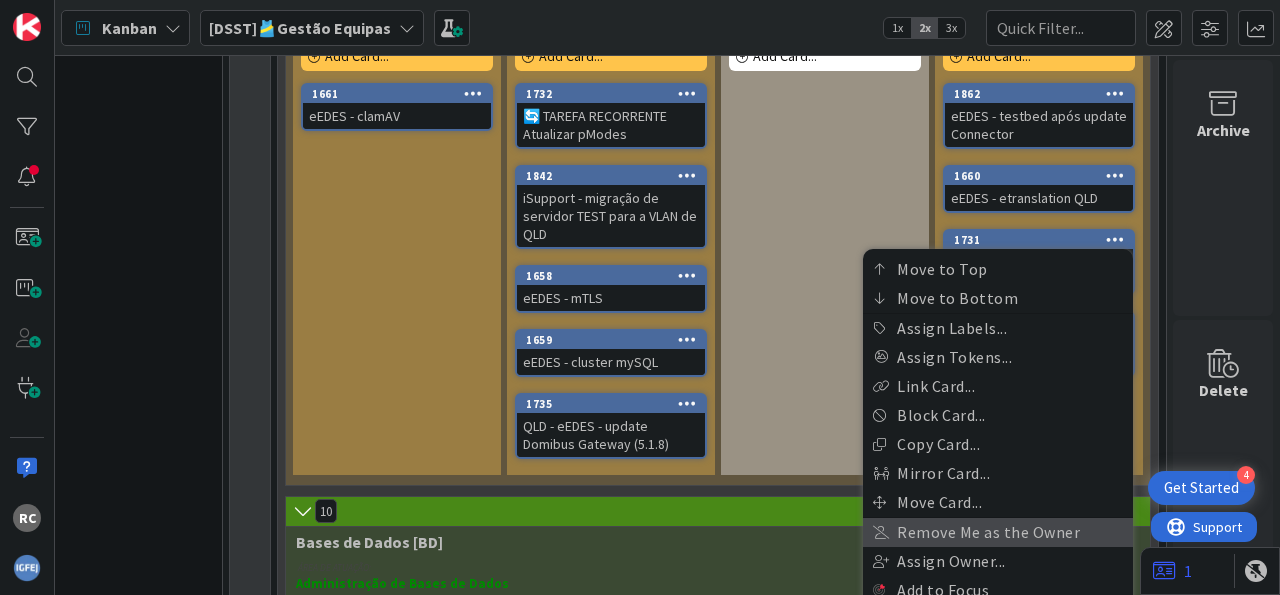 scroll, scrollTop: 1957, scrollLeft: 96, axis: both 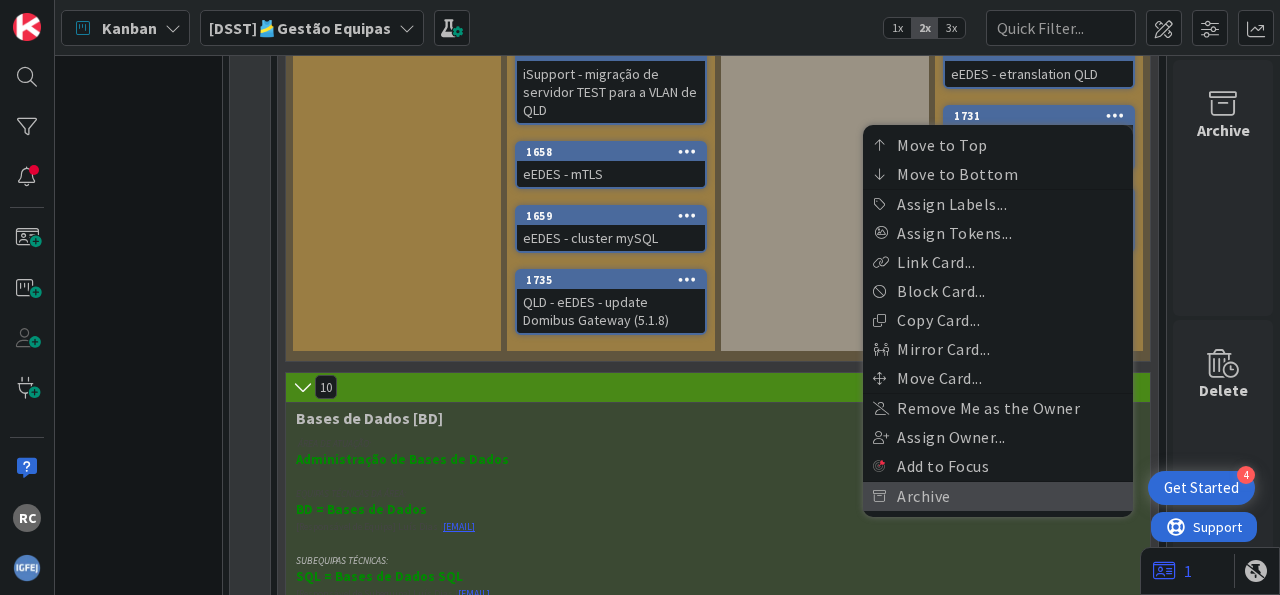 click on "Archive" at bounding box center (998, 496) 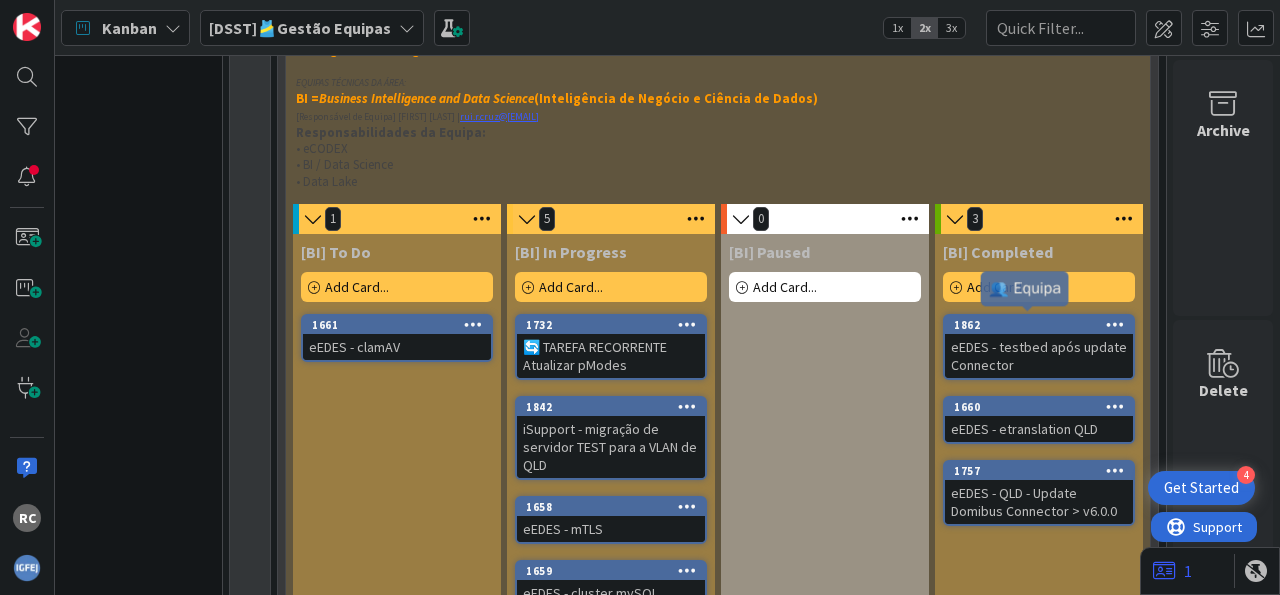 scroll, scrollTop: 1585, scrollLeft: 96, axis: both 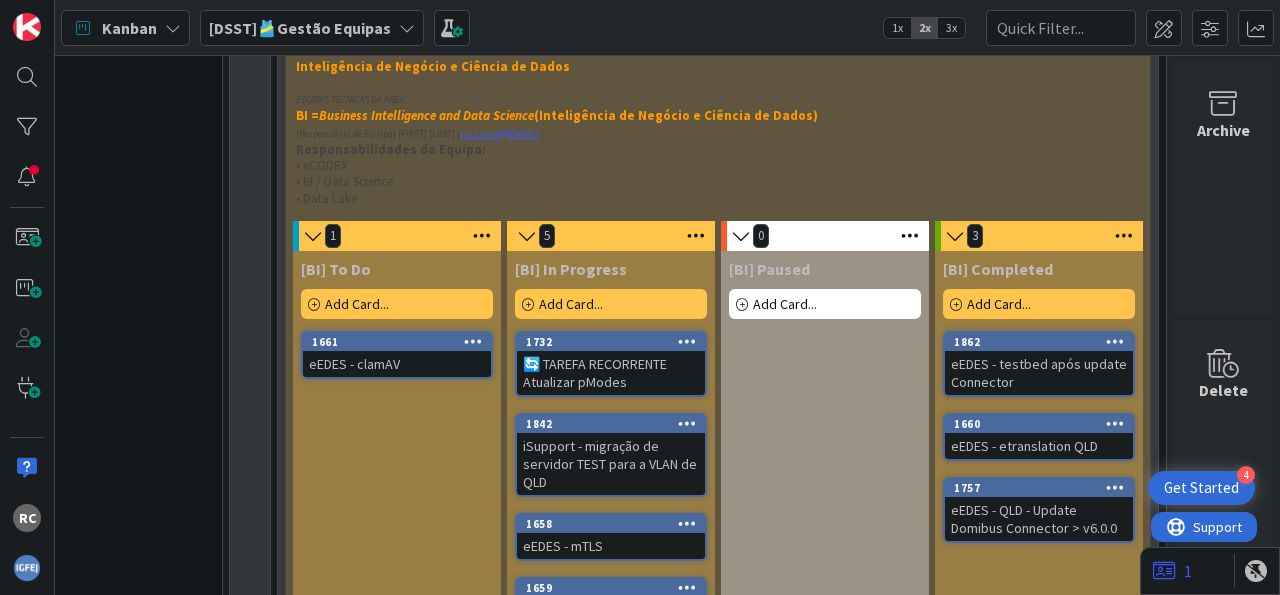 click on "eEDES - testbed após update Connector" at bounding box center (1039, 373) 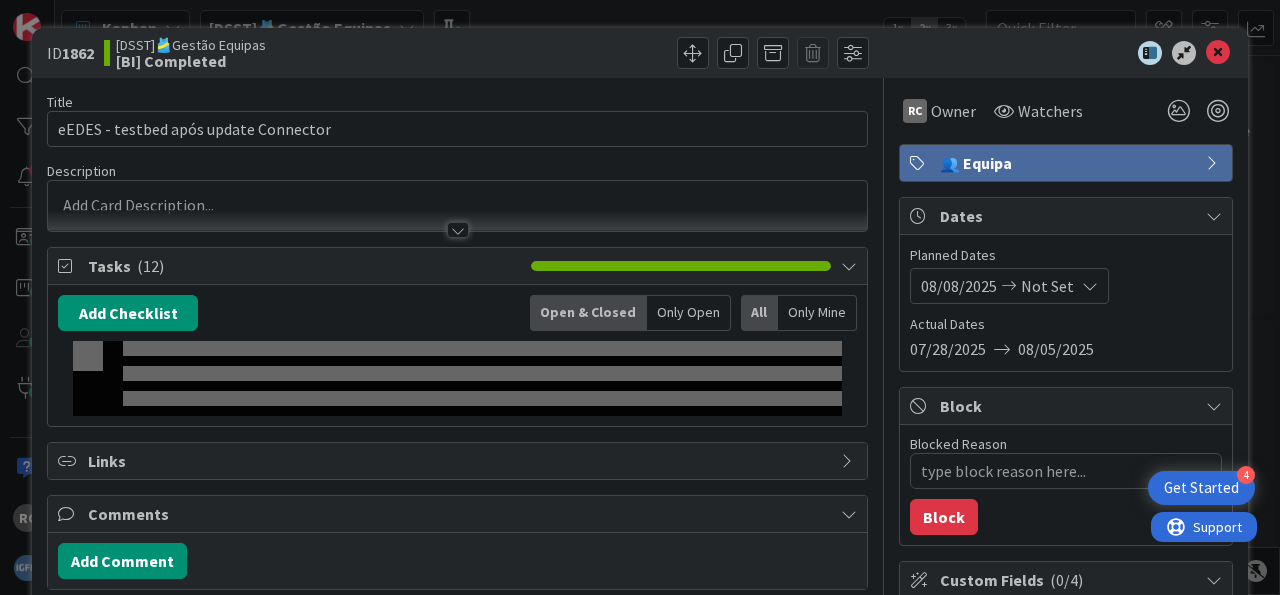 type on "x" 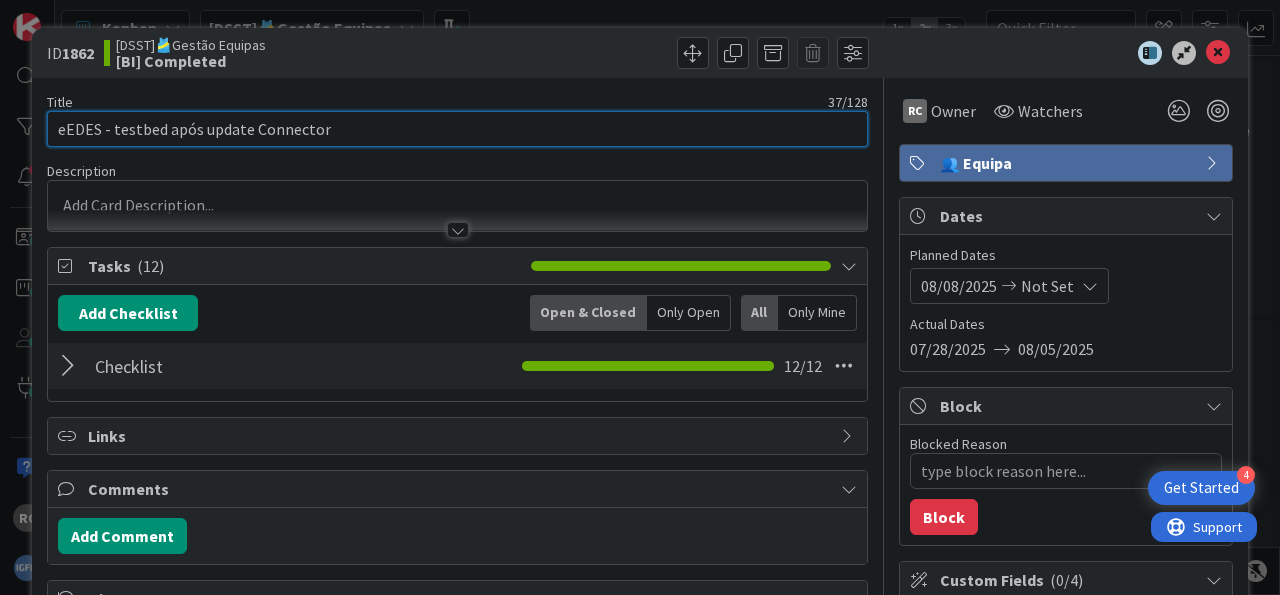 click on "eEDES - testbed após update Connector" at bounding box center (457, 129) 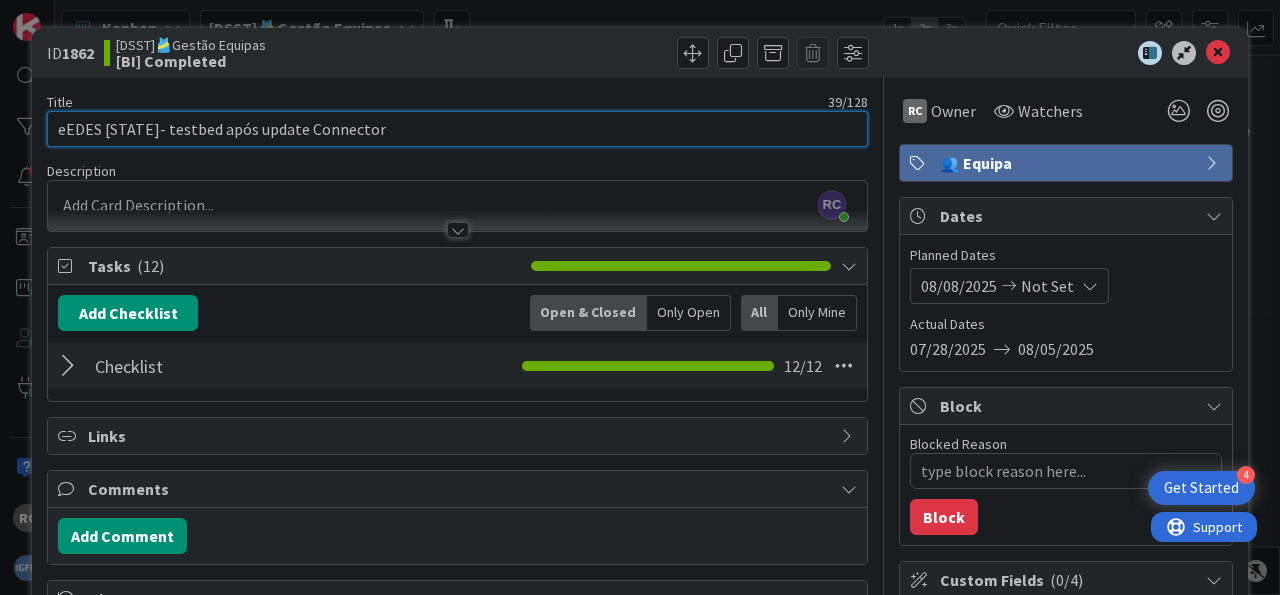 type on "eEDES QLD - testbed após update Connector" 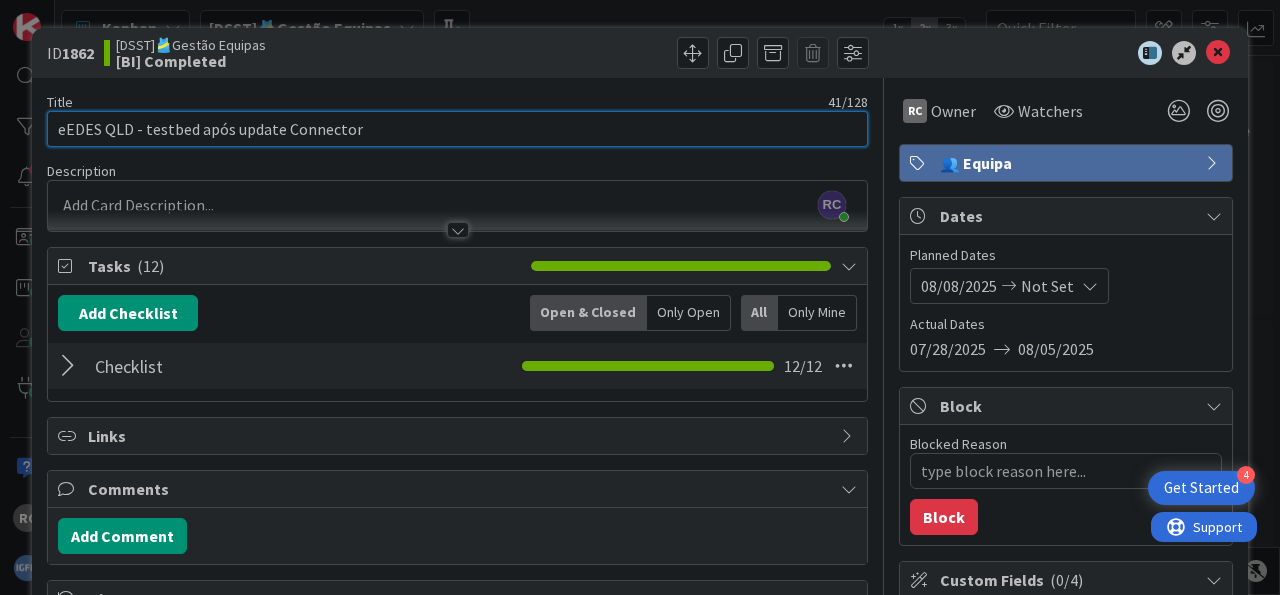 type on "x" 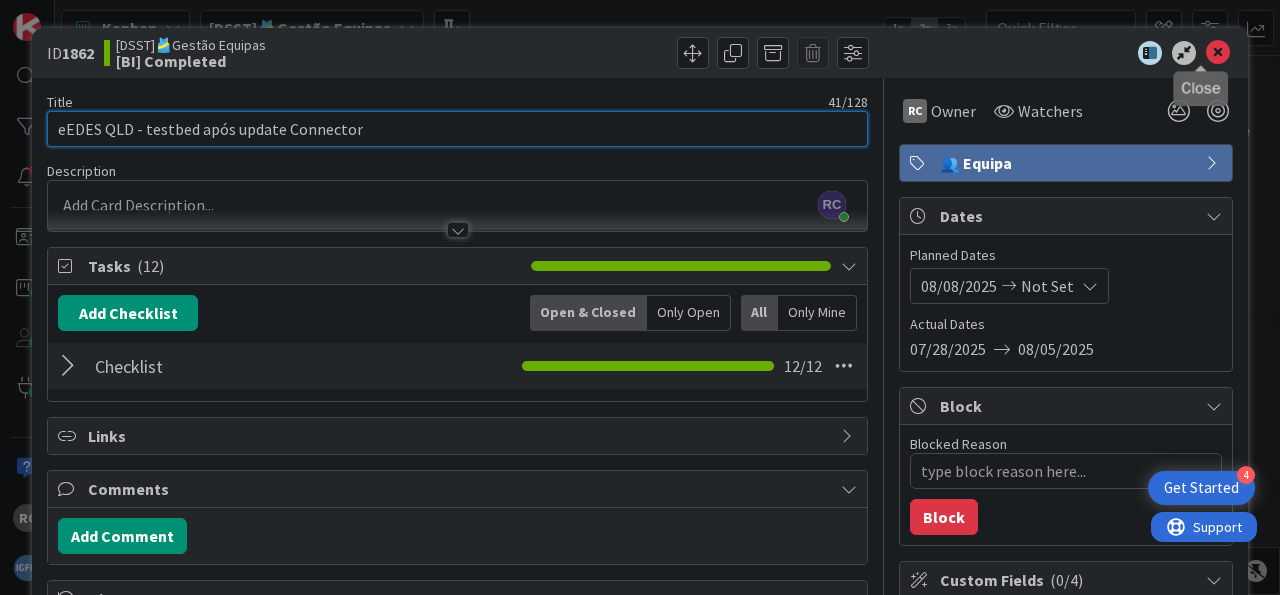 type on "eEDES QLD - testbed após update Connector" 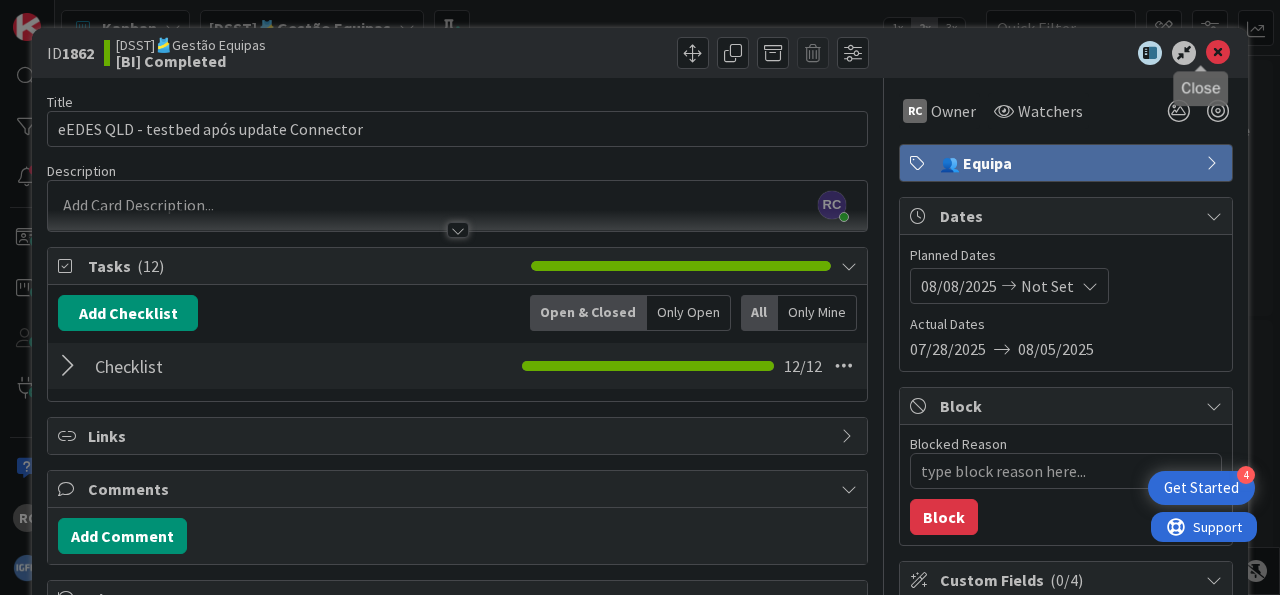 click at bounding box center [1218, 53] 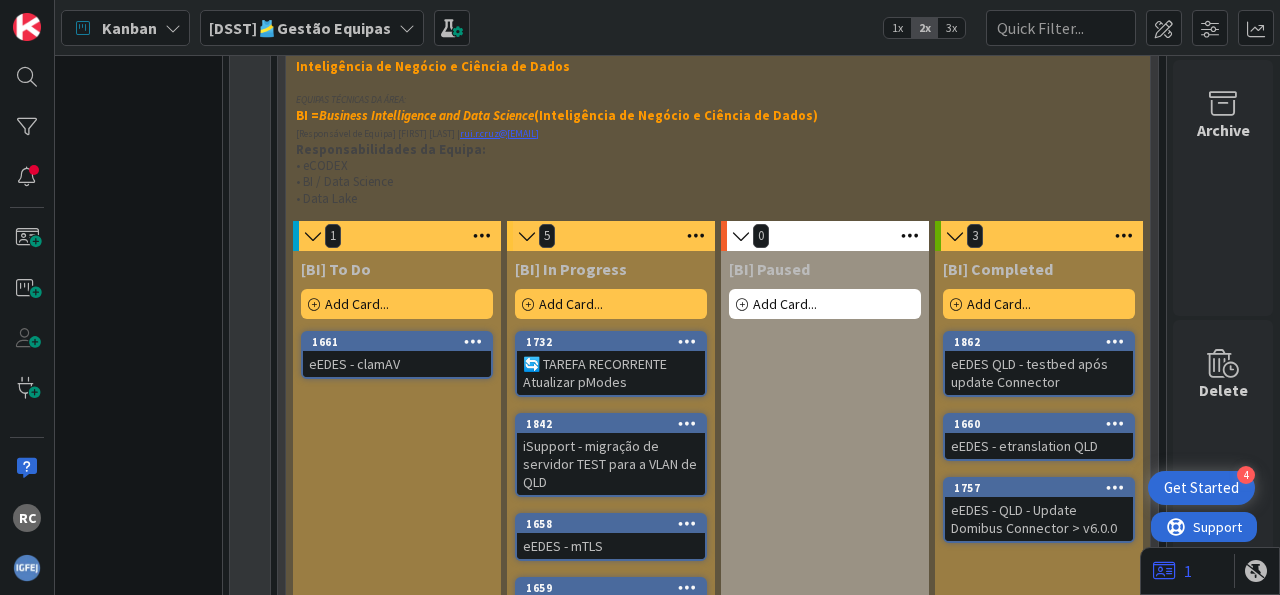 click on "eEDES - etranslation QLD" at bounding box center (1039, 446) 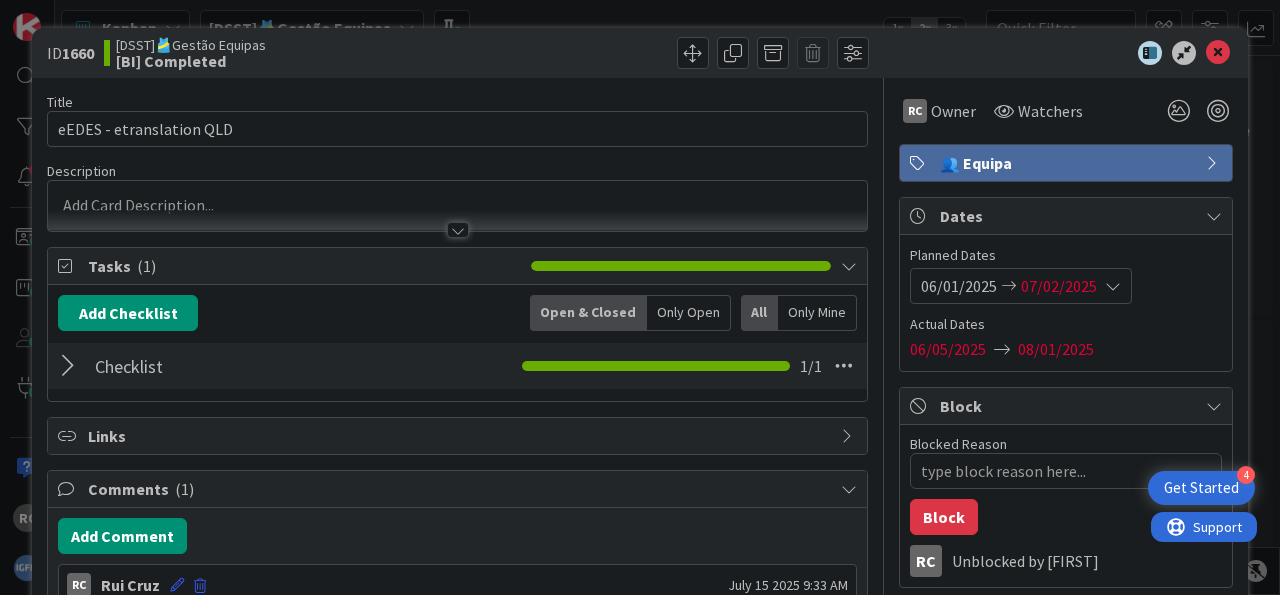 type on "x" 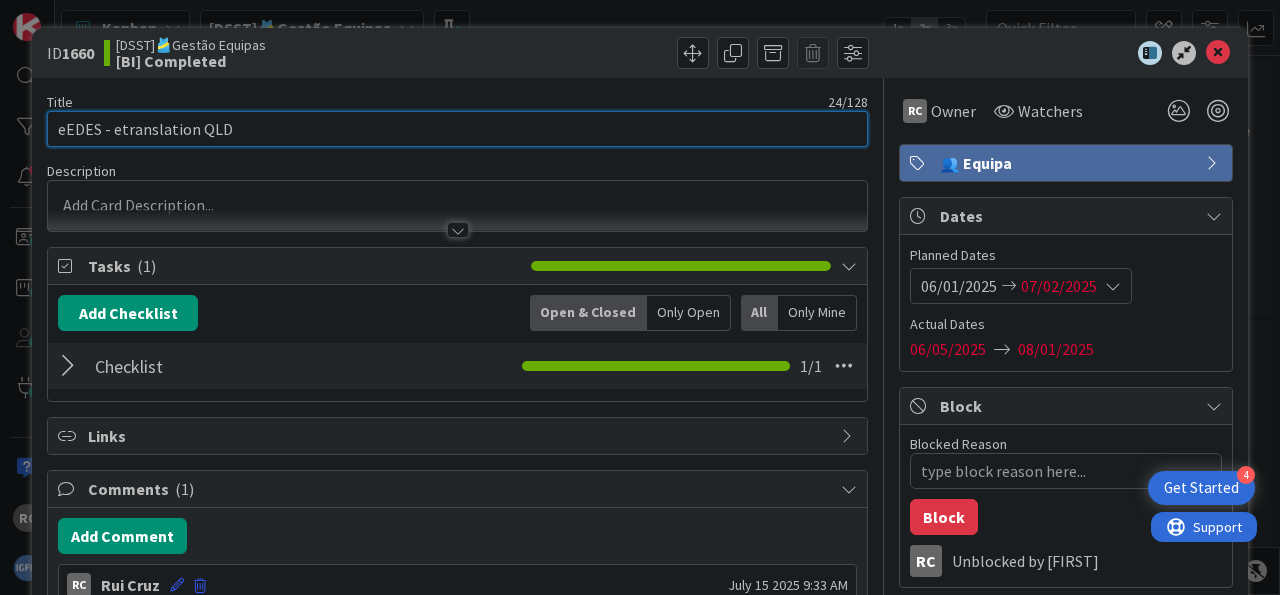 click on "eEDES - etranslation QLD" at bounding box center [457, 129] 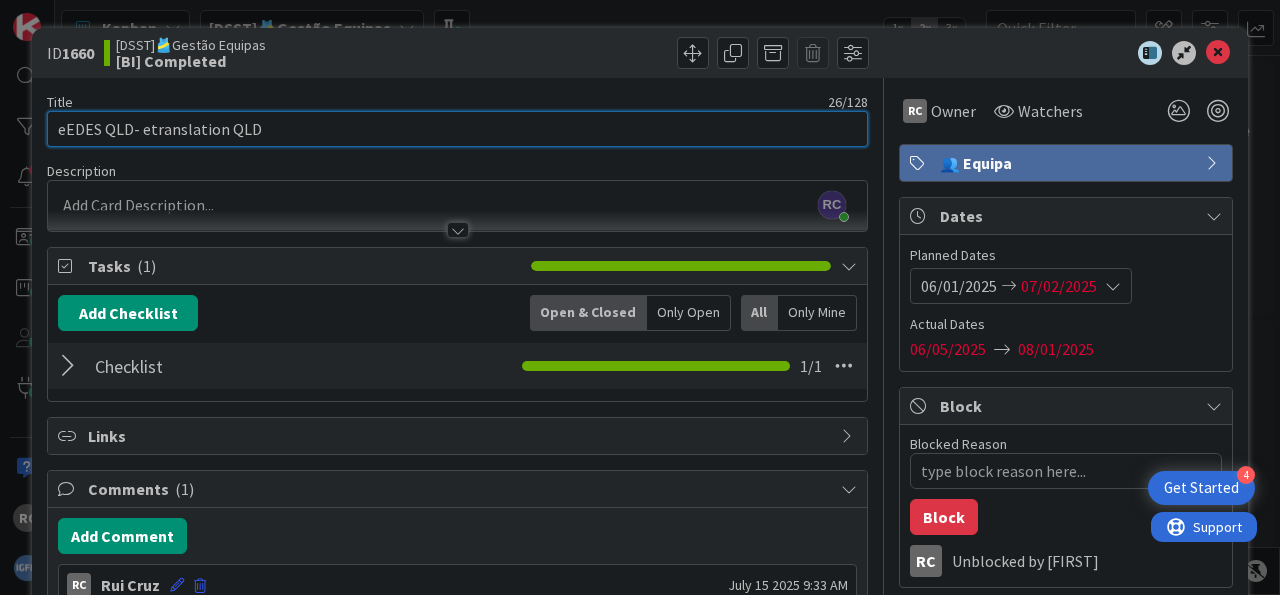 type on "eEDES [STATE] - etranslation [STATE]" 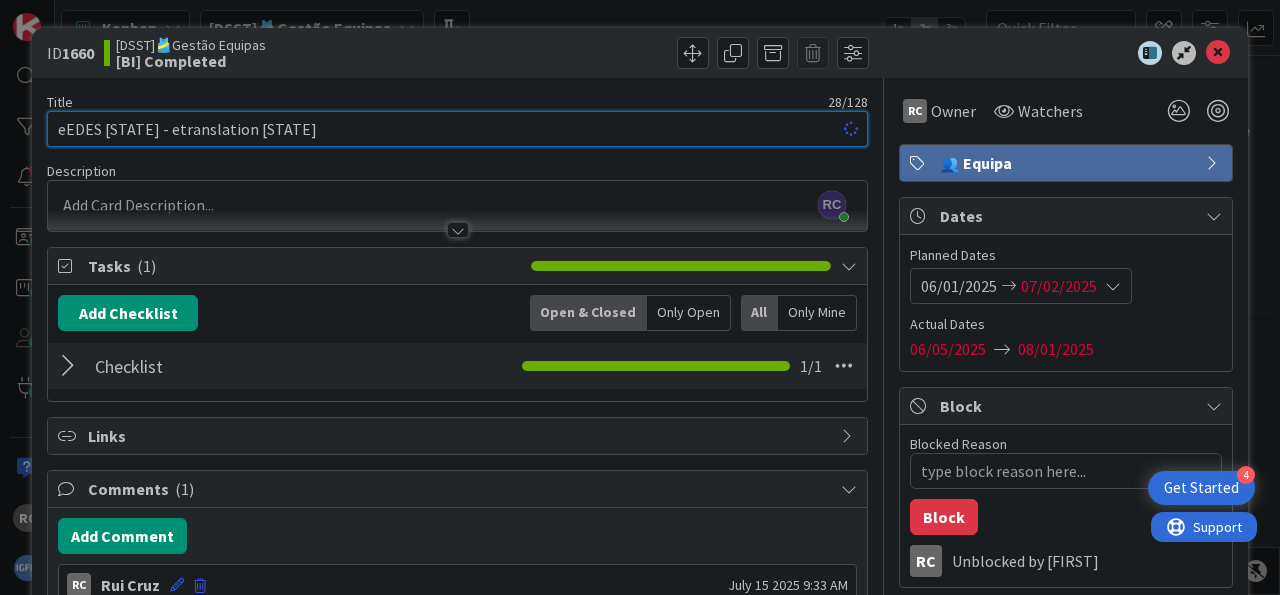 type on "x" 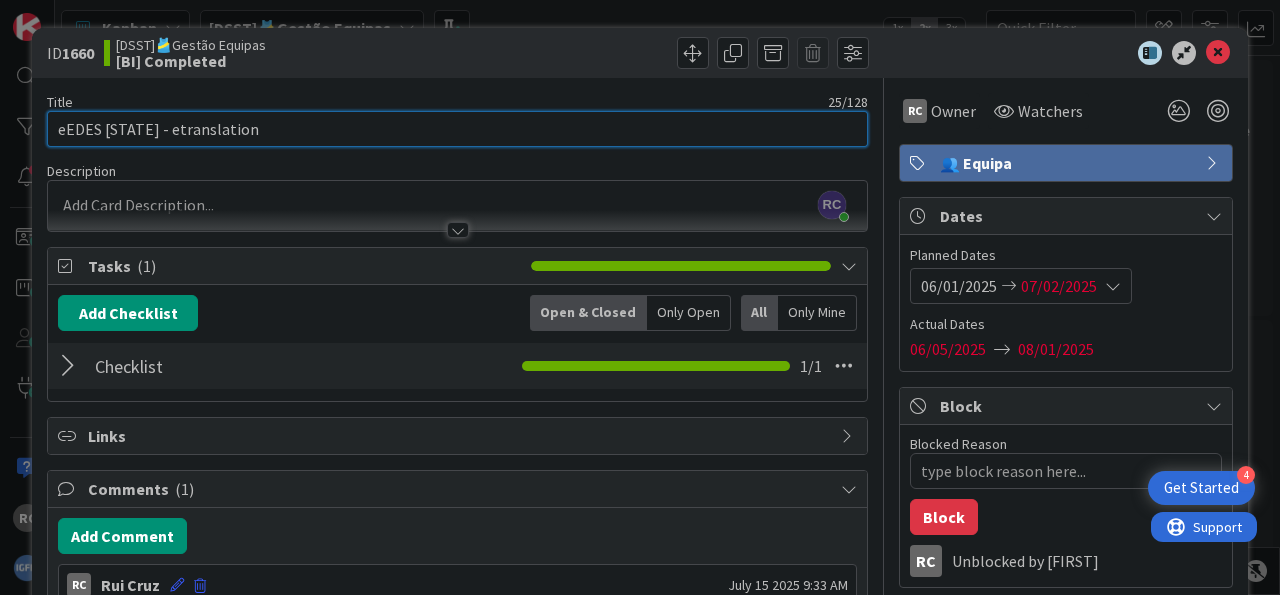 type on "eEDES [STATE] - etranslation" 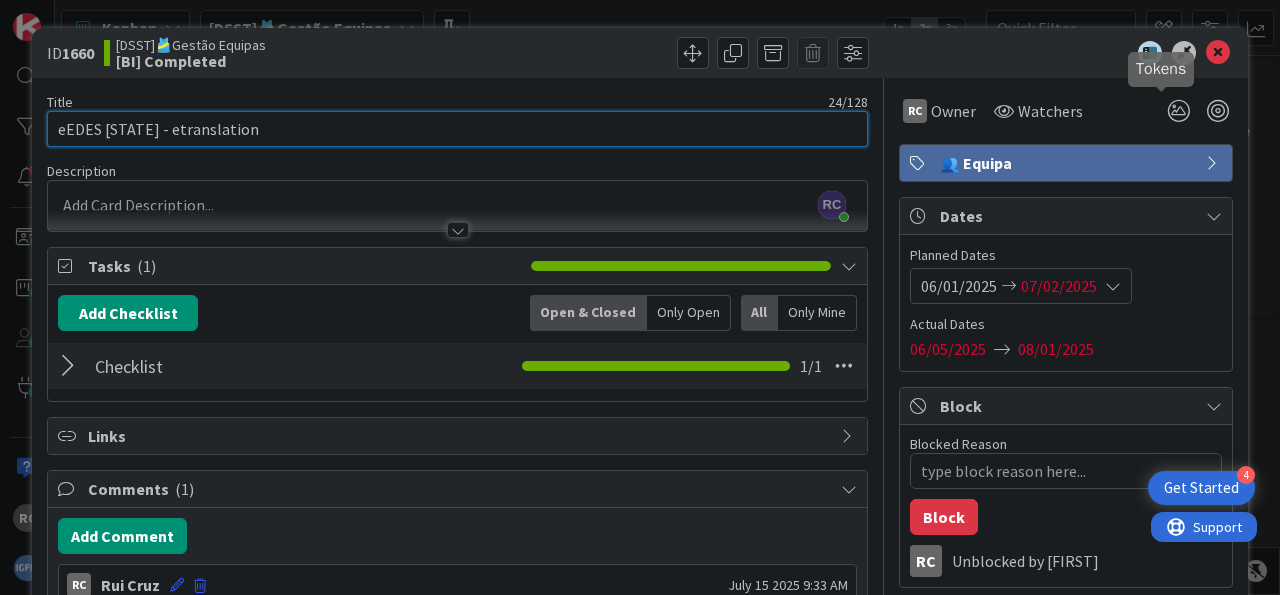 type on "x" 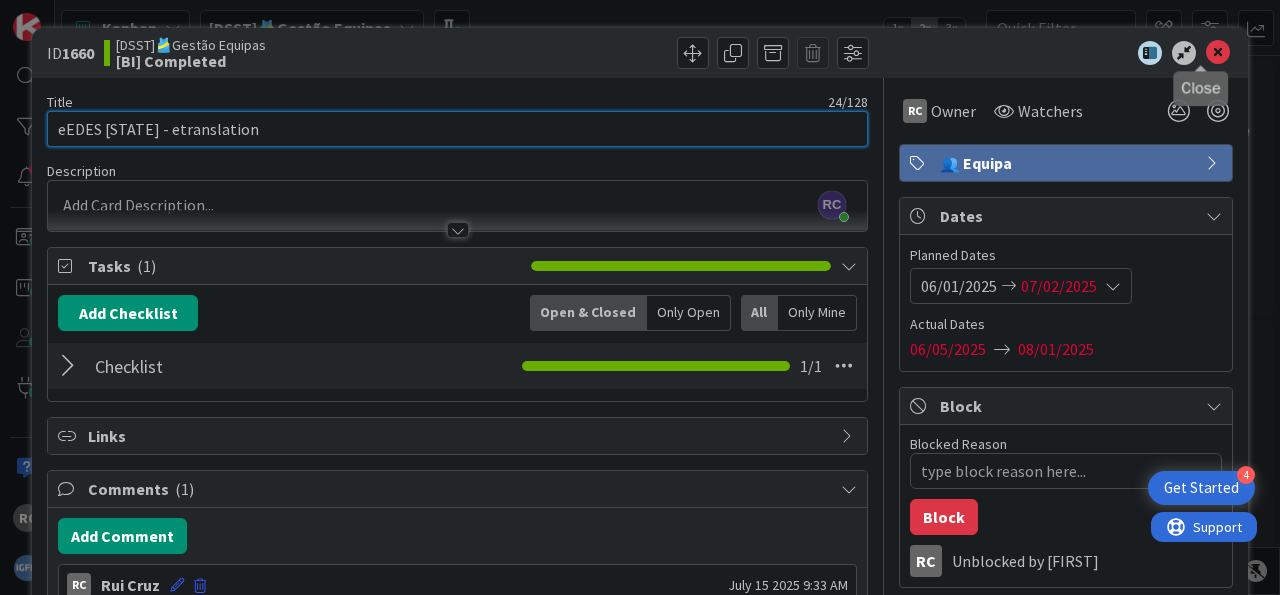 type on "eEDES [STATE] - etranslation" 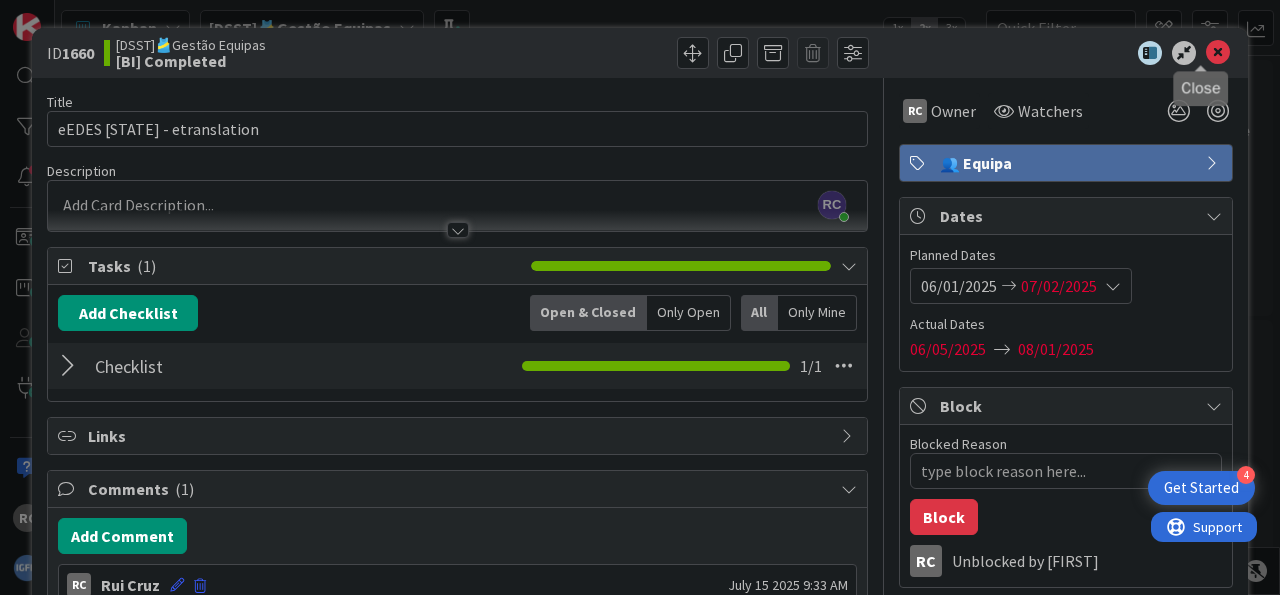click at bounding box center [1218, 53] 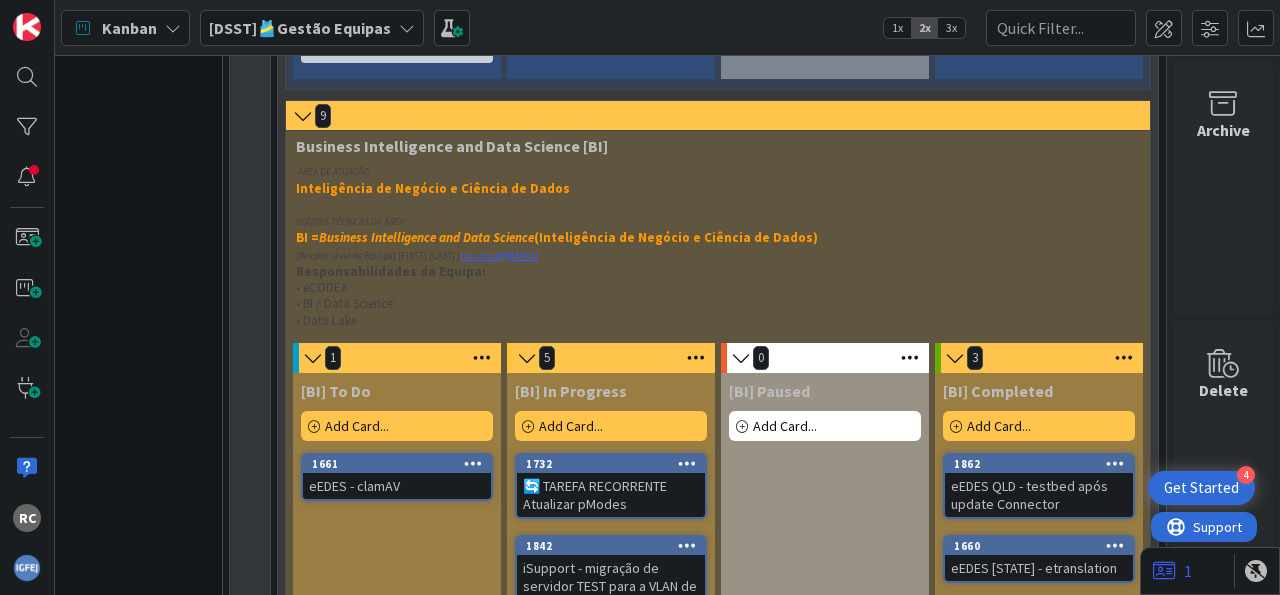 scroll, scrollTop: 1461, scrollLeft: 96, axis: both 